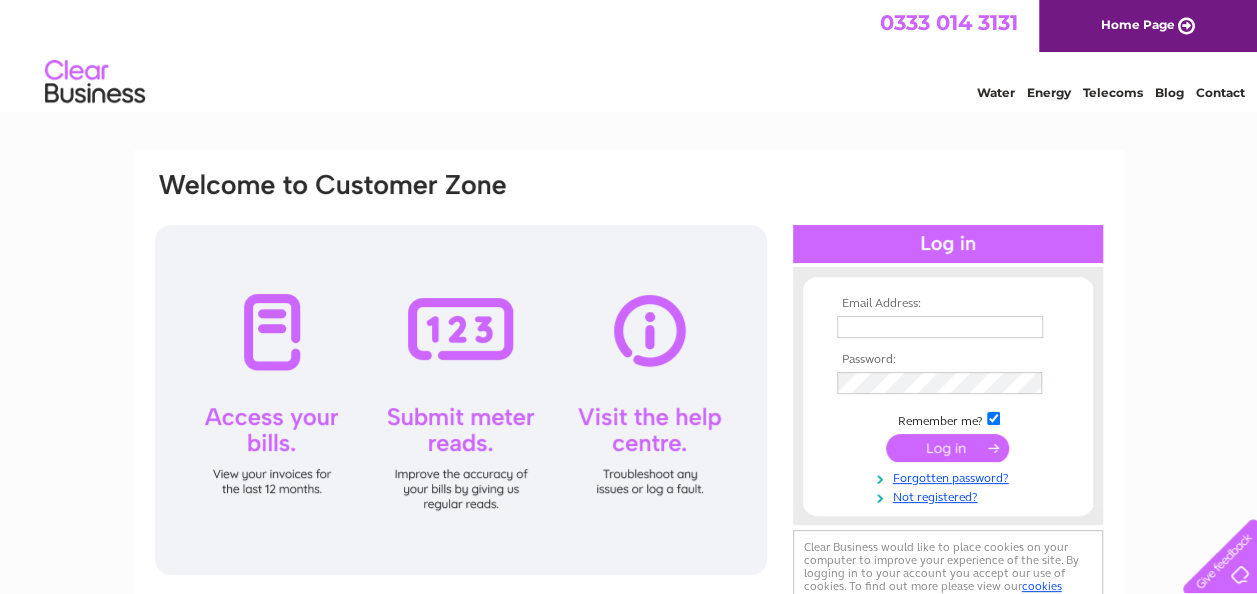scroll, scrollTop: 0, scrollLeft: 0, axis: both 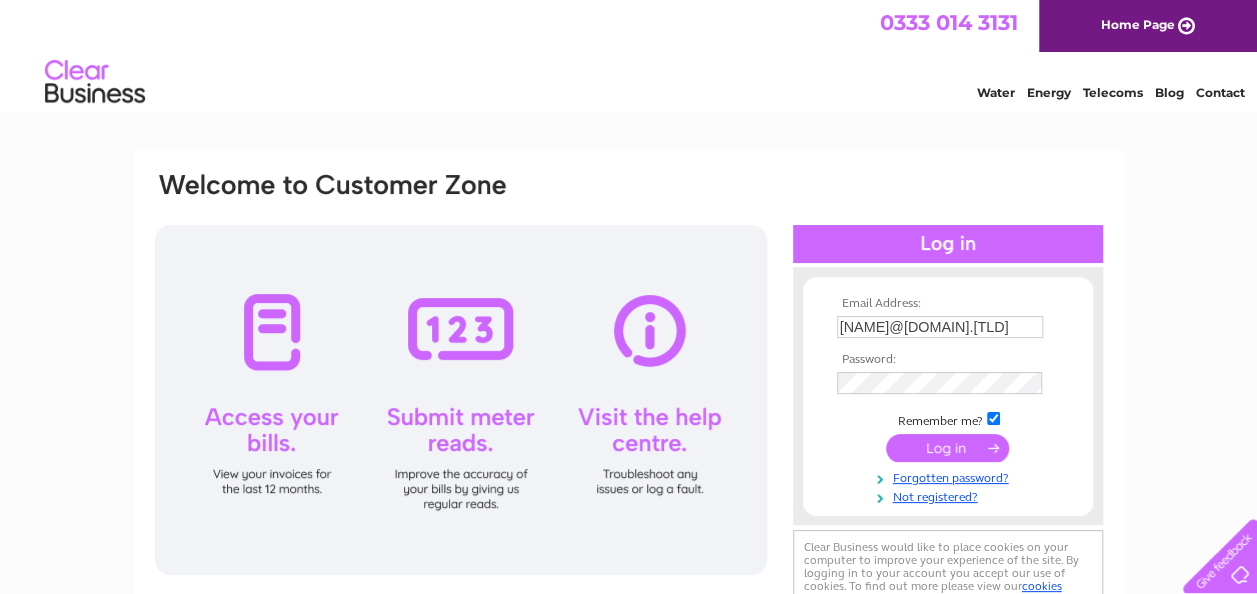 click at bounding box center (947, 448) 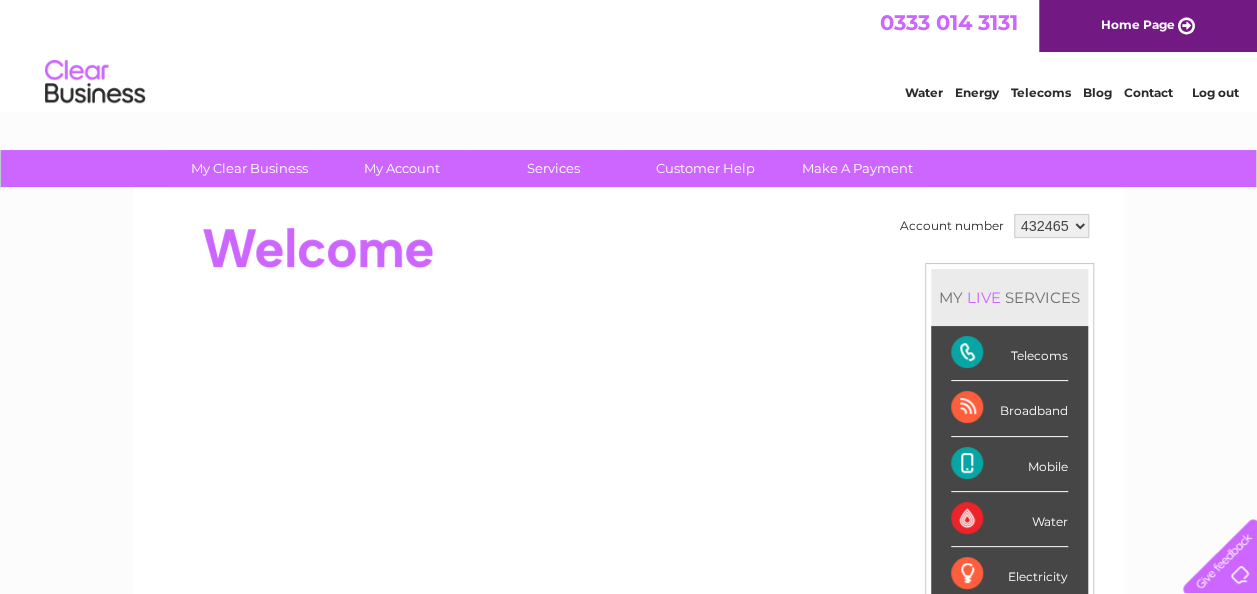 scroll, scrollTop: 0, scrollLeft: 0, axis: both 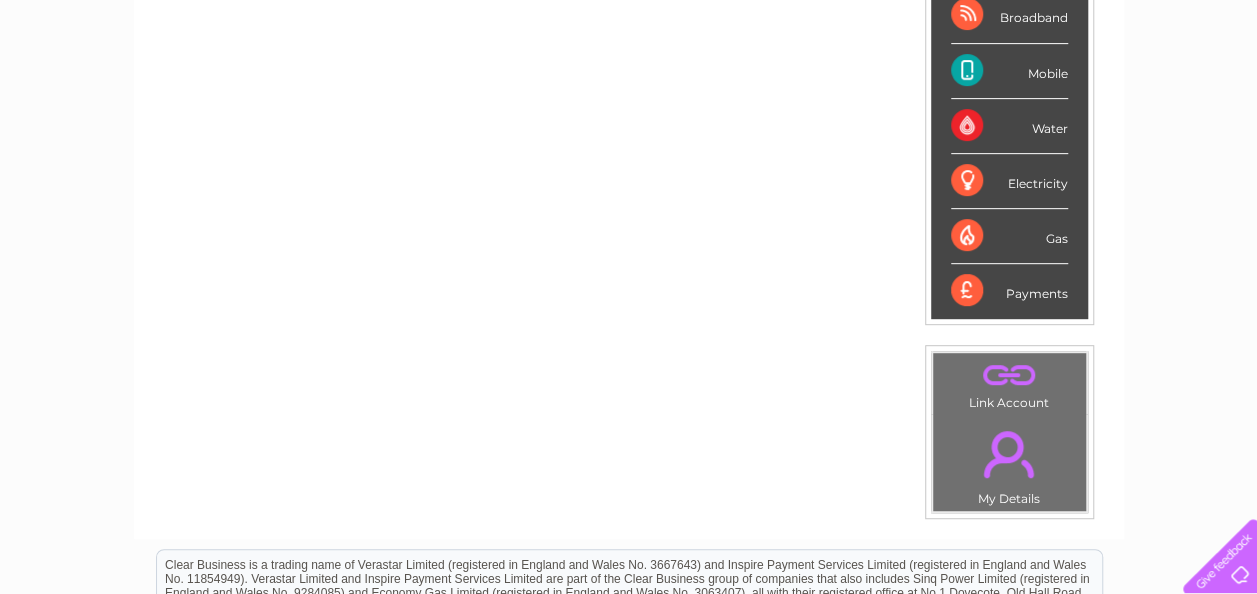 click on "." at bounding box center [1009, 375] 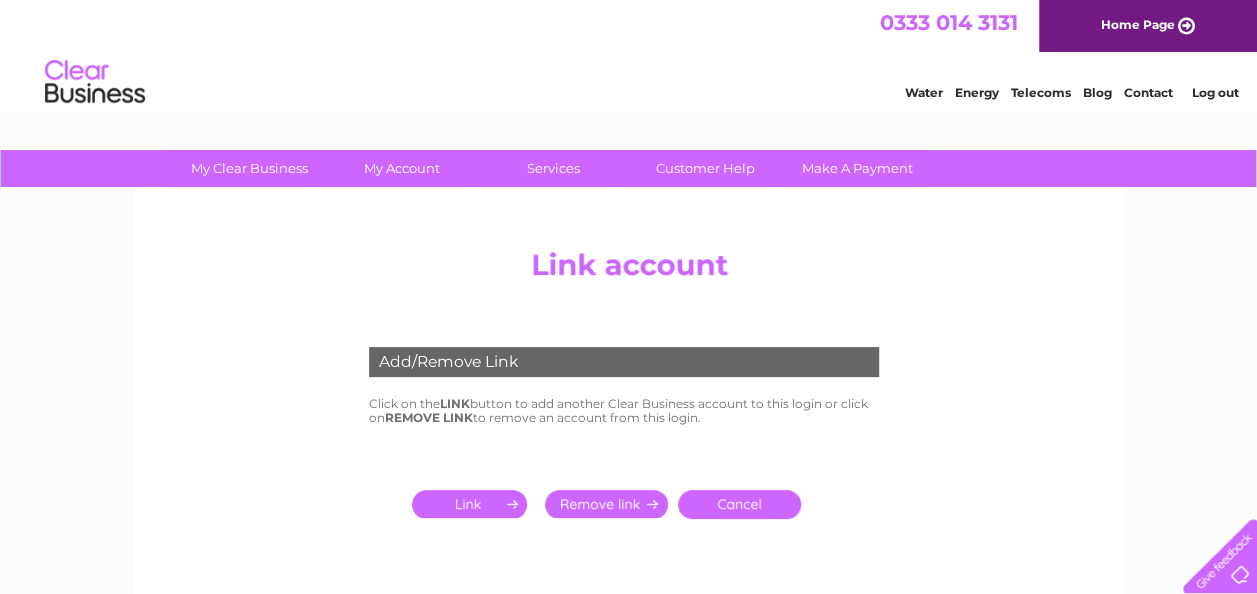 scroll, scrollTop: 0, scrollLeft: 0, axis: both 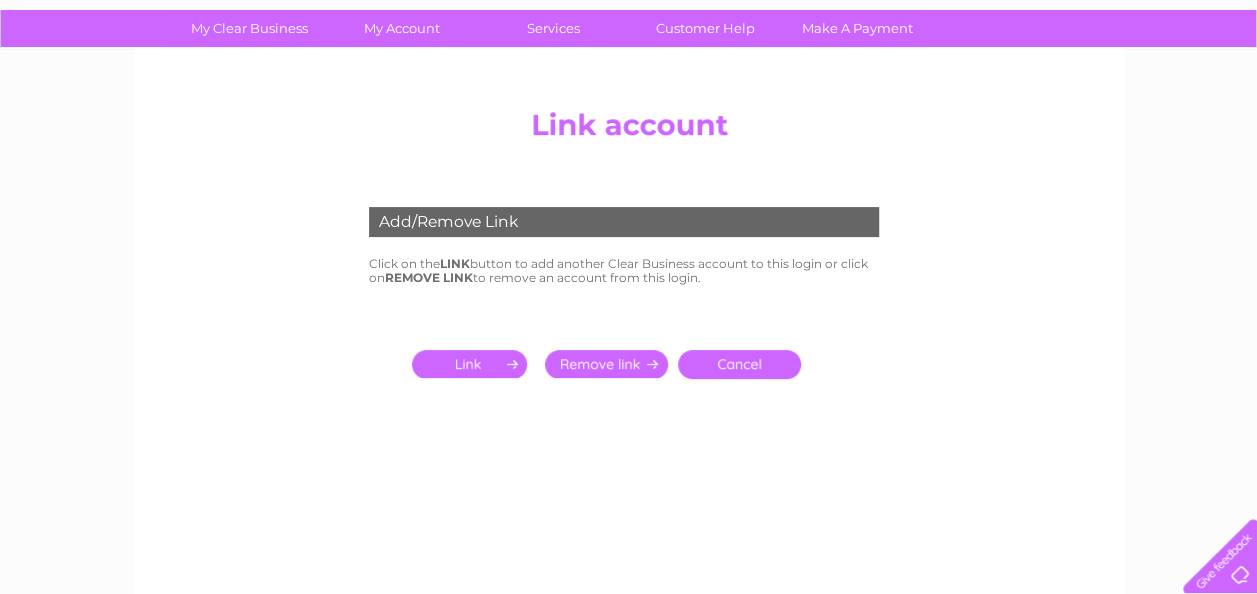 click at bounding box center [473, 364] 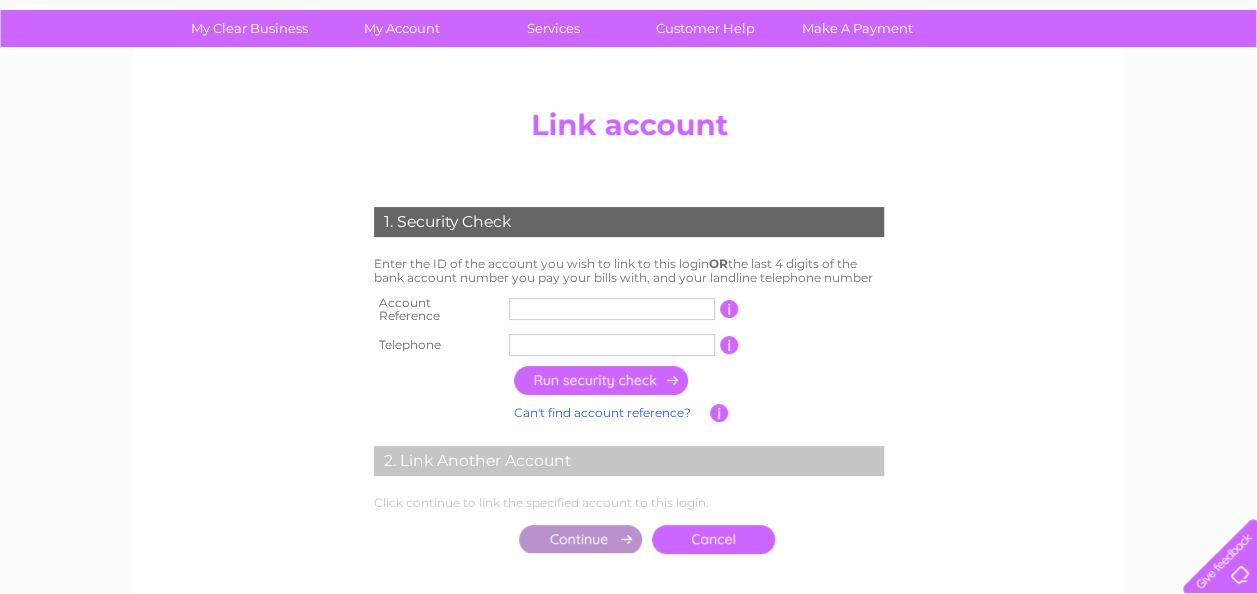 click at bounding box center [612, 309] 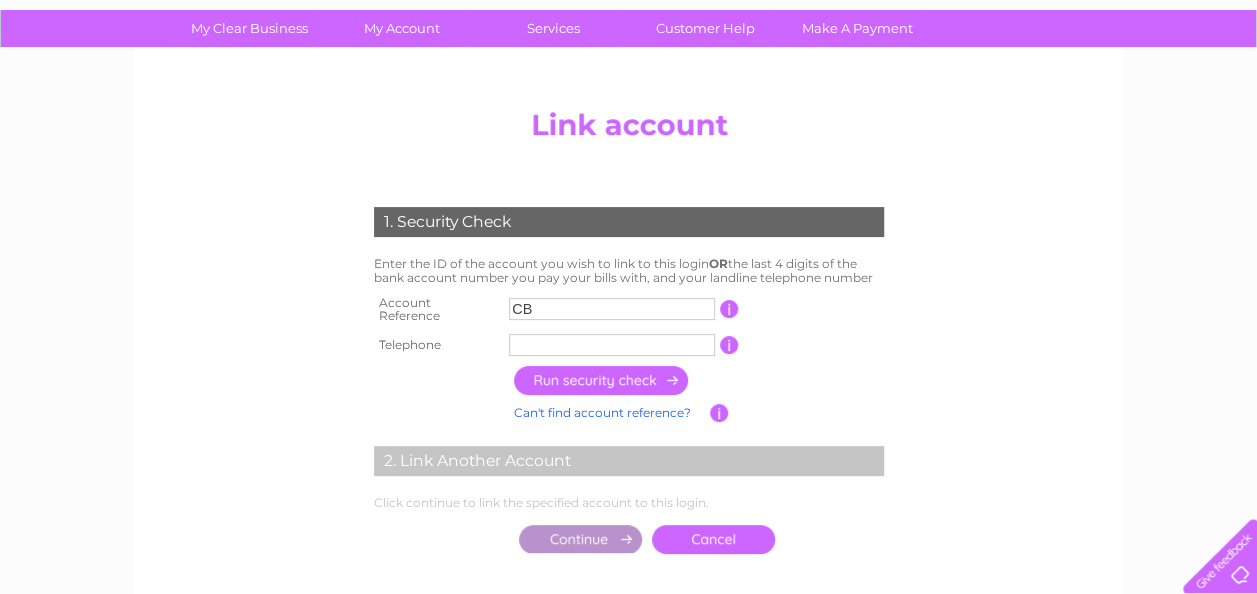 type on "C" 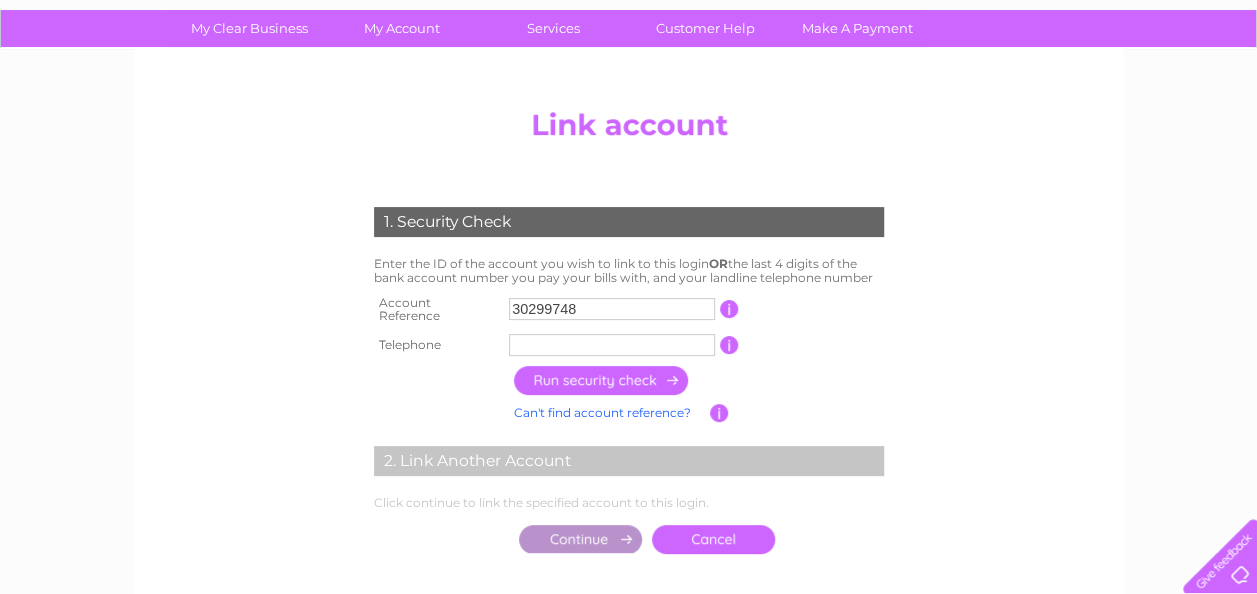 type on "30299748" 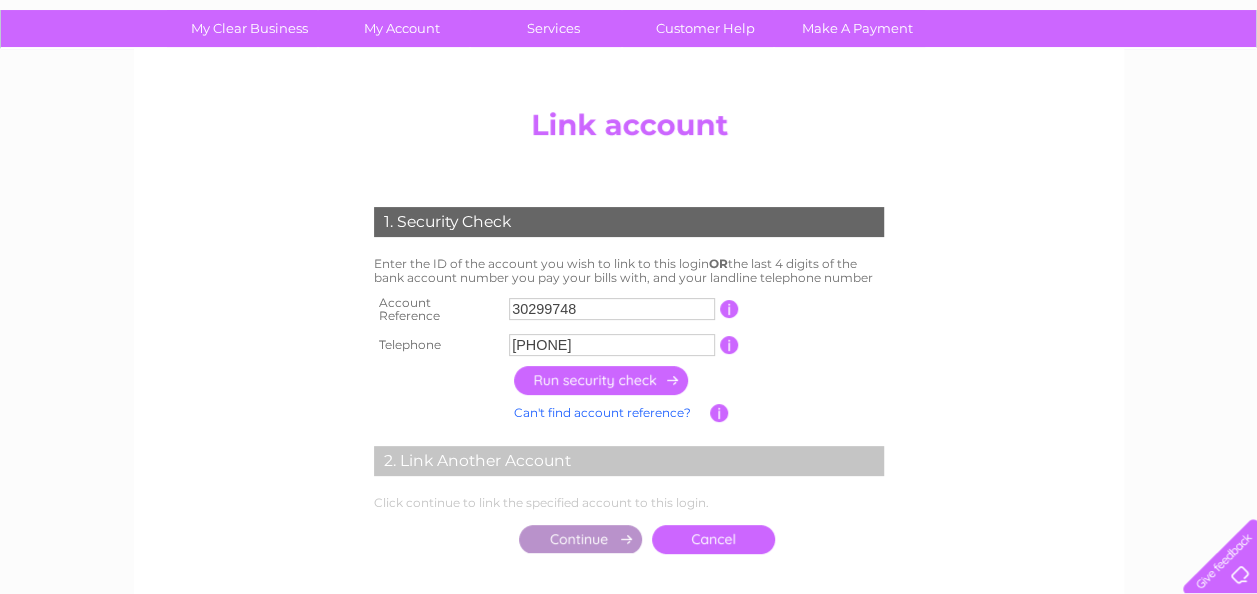 type on "01721729168" 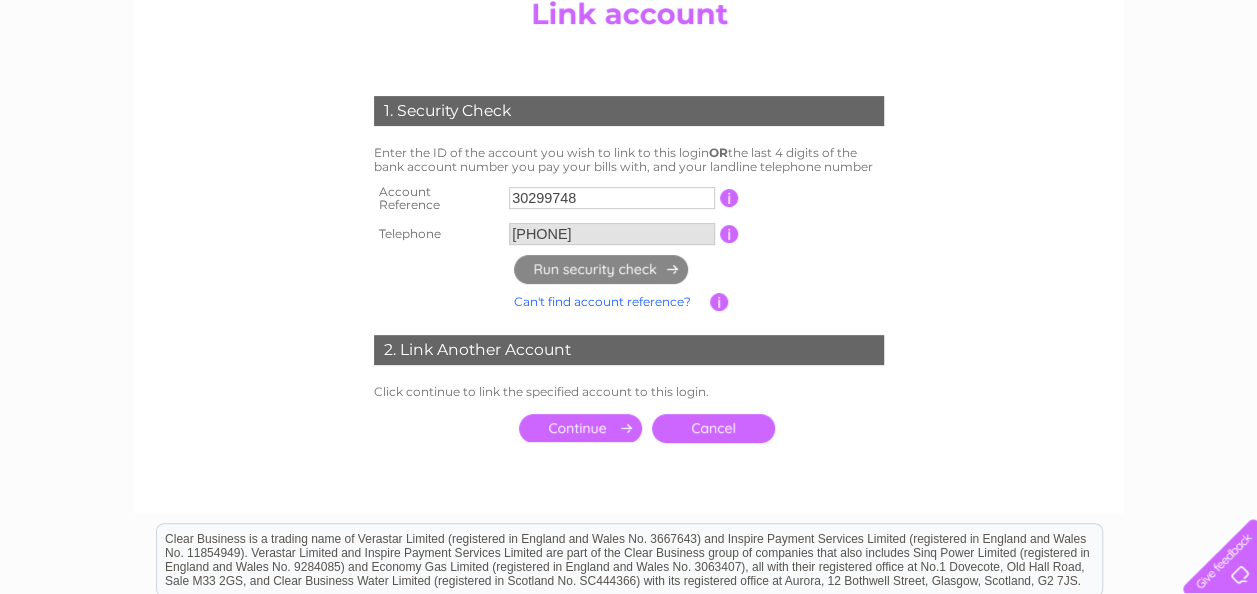 scroll, scrollTop: 252, scrollLeft: 0, axis: vertical 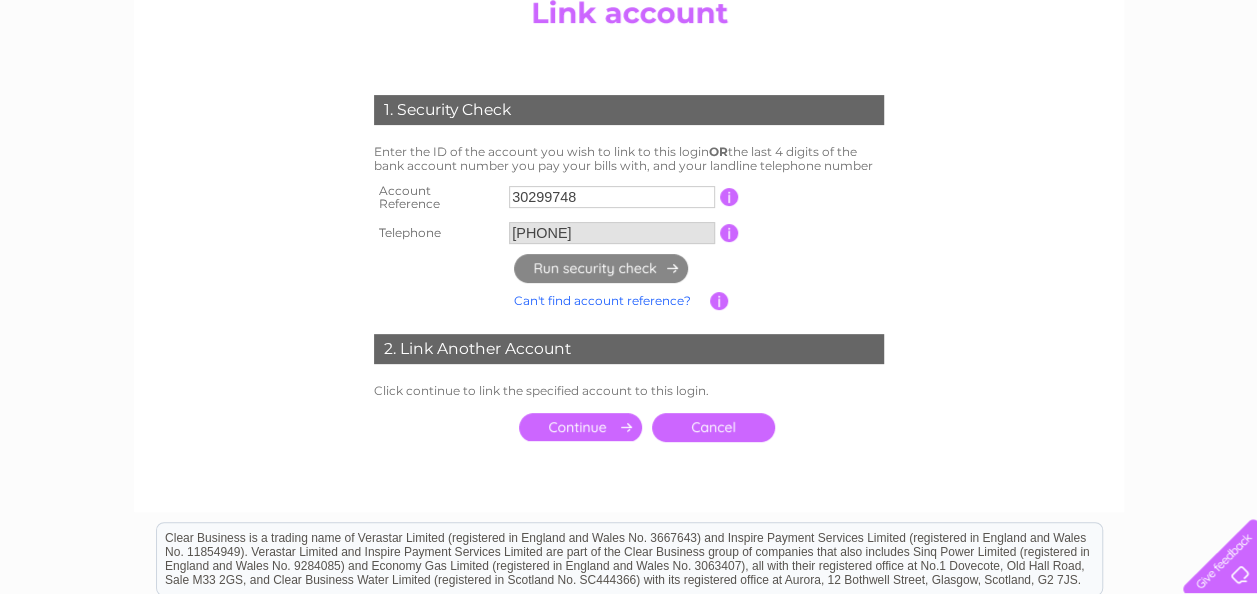 click on "Can't find account reference?" at bounding box center [602, 300] 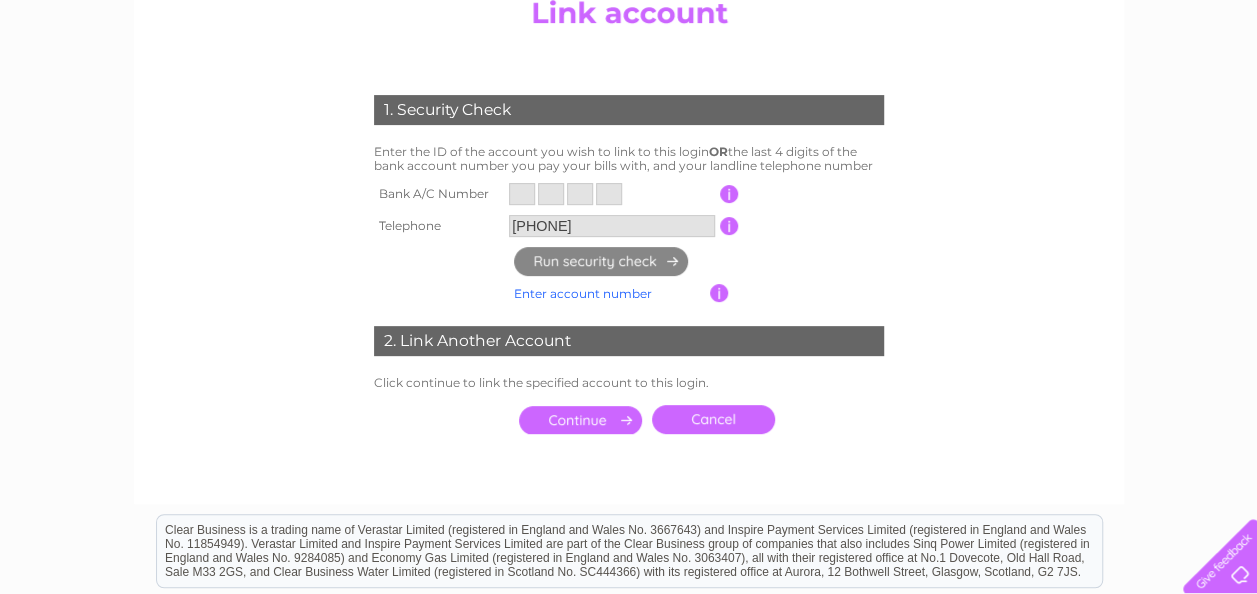 click at bounding box center (522, 194) 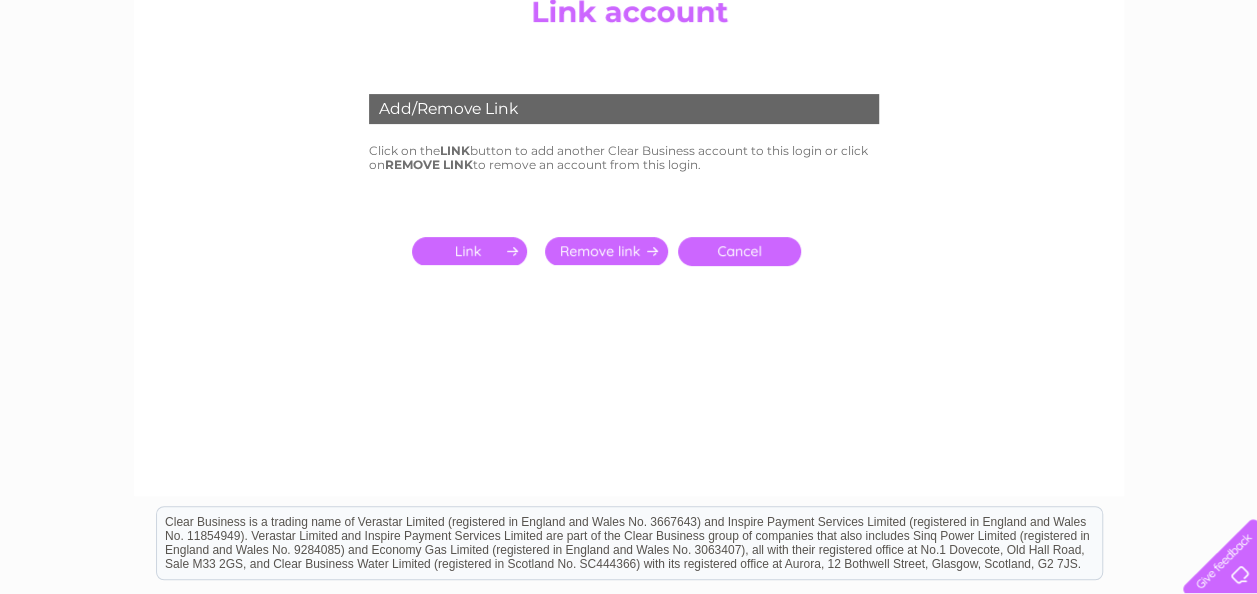 scroll, scrollTop: 0, scrollLeft: 0, axis: both 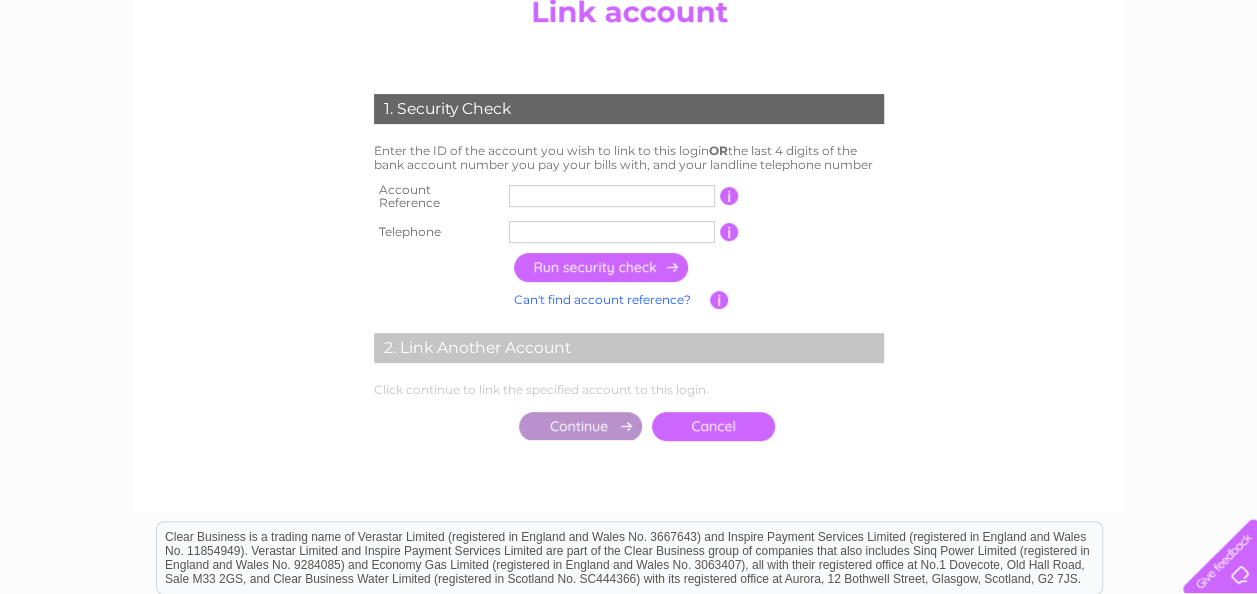 click at bounding box center [612, 196] 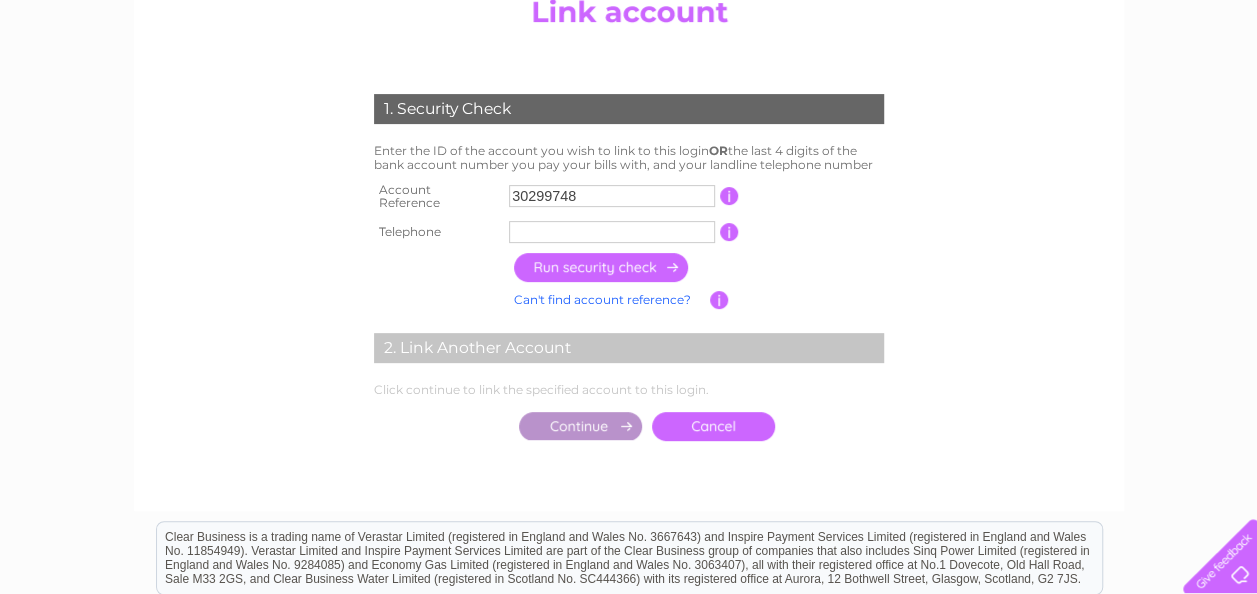 type on "01721729168" 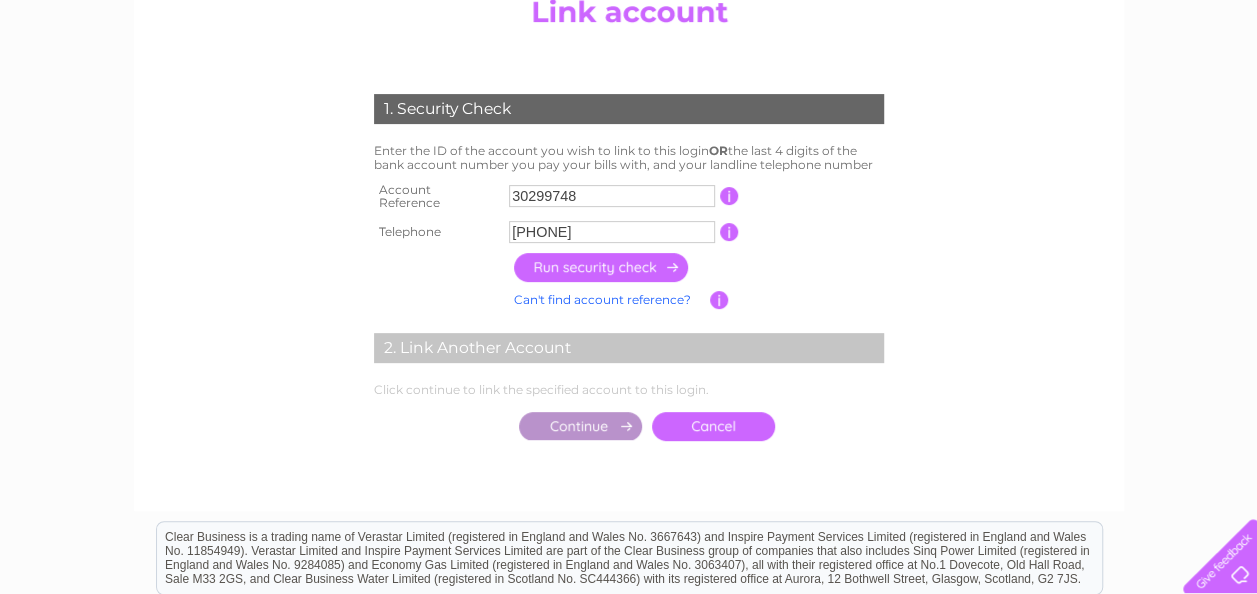 click at bounding box center [602, 267] 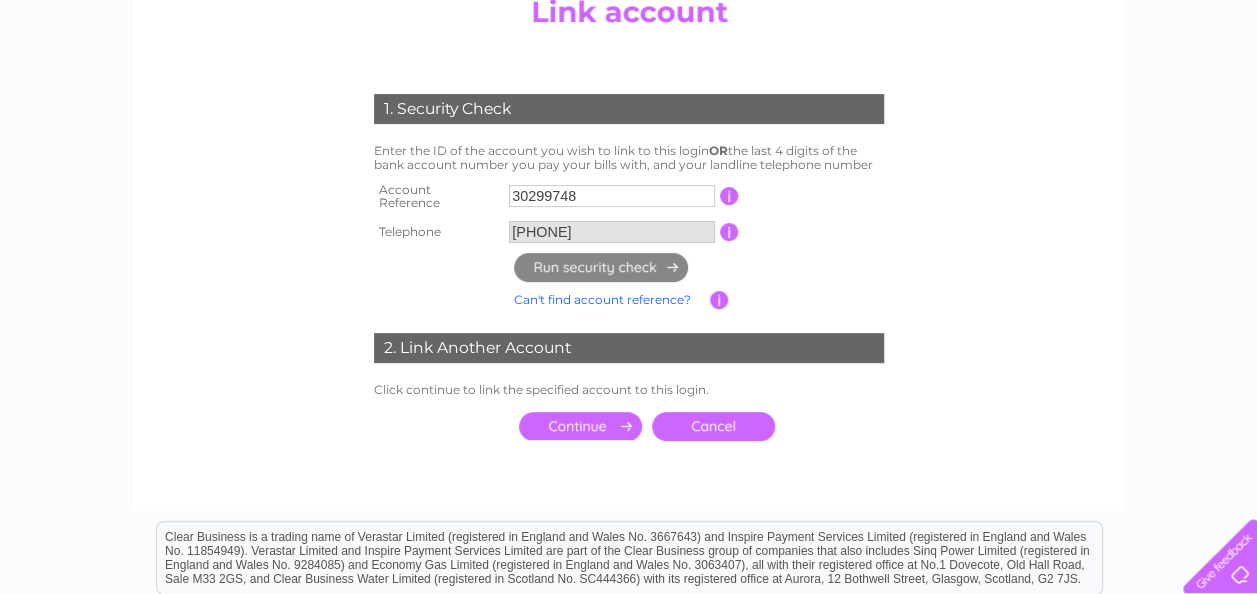 click on "Can't find account reference?" at bounding box center [602, 299] 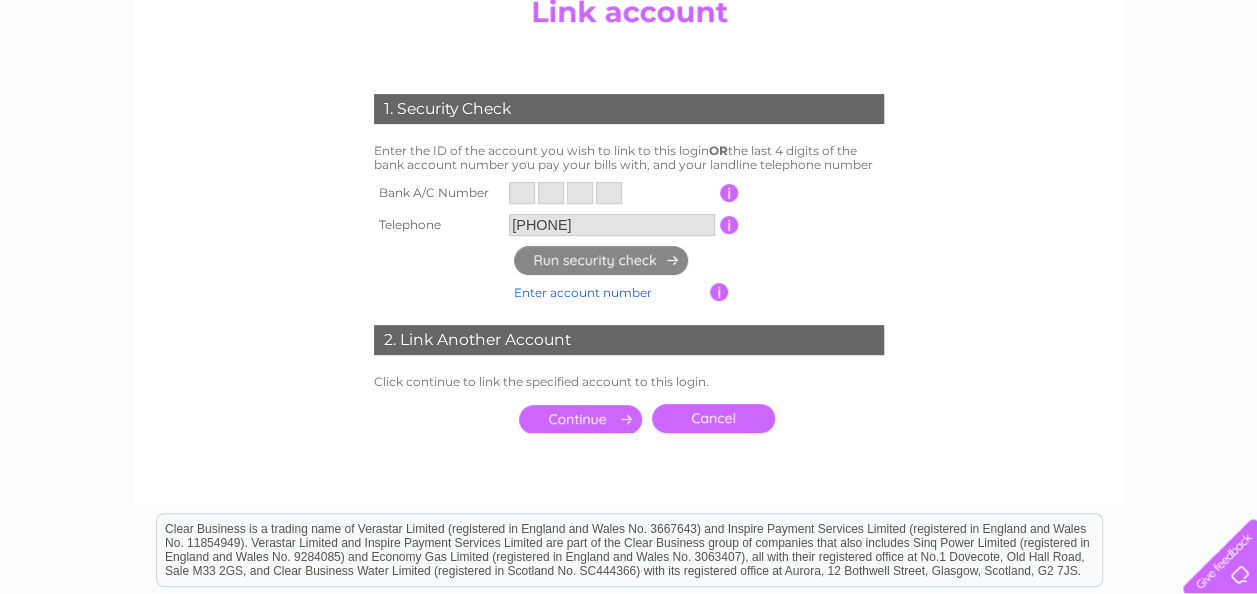 click at bounding box center [522, 193] 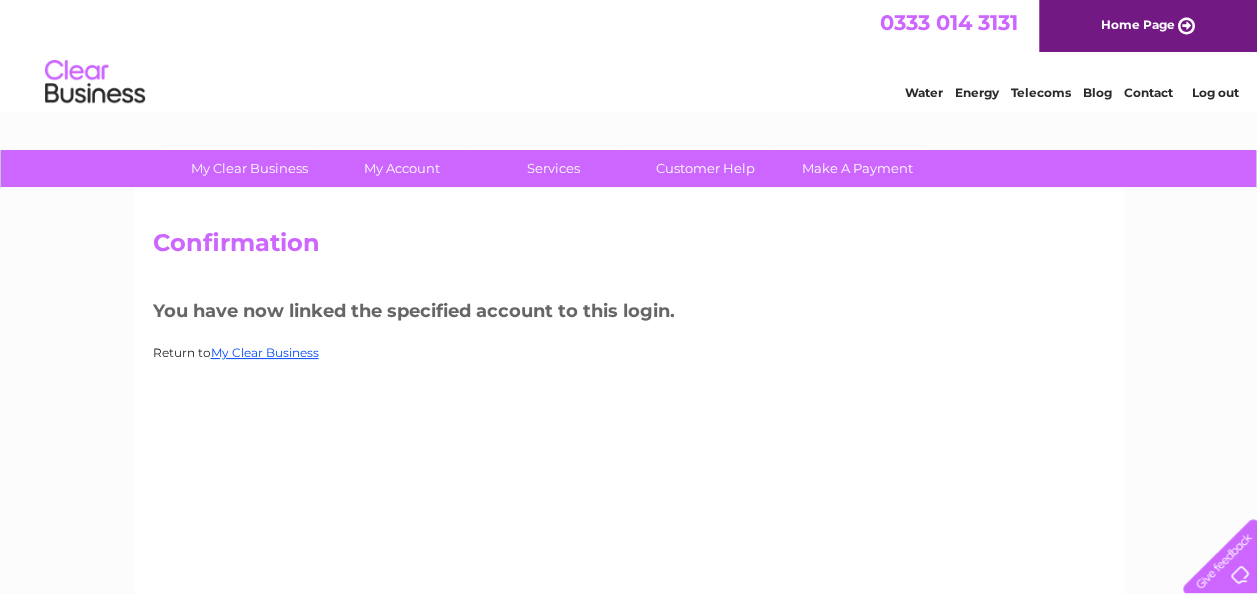 scroll, scrollTop: 0, scrollLeft: 0, axis: both 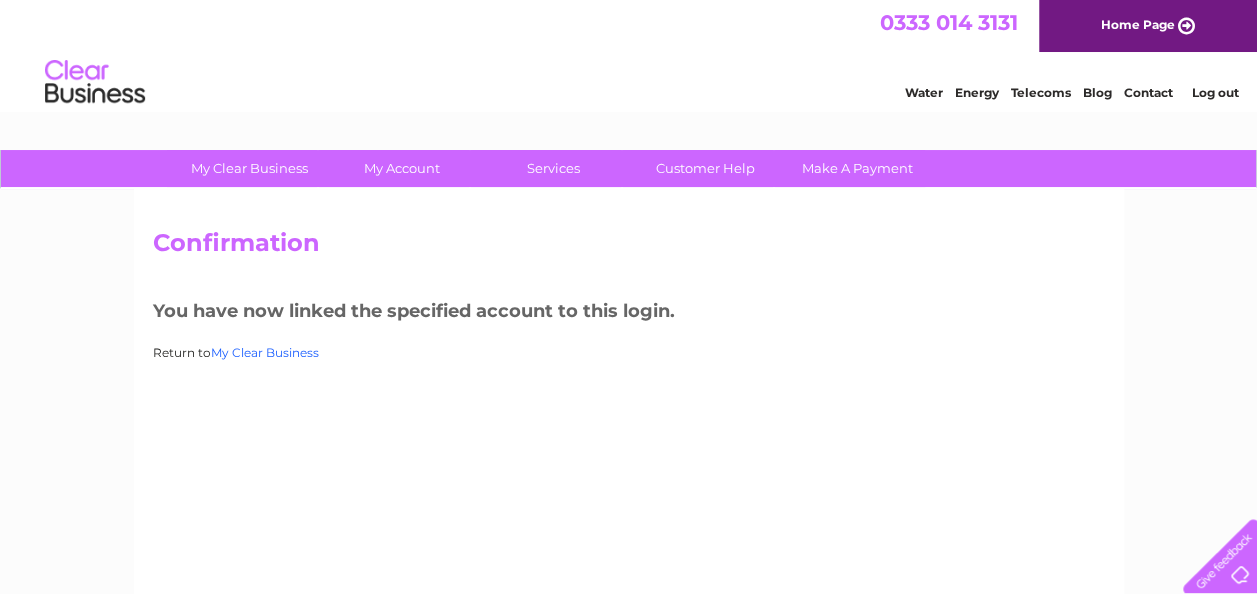 click on "My Clear Business" at bounding box center [265, 352] 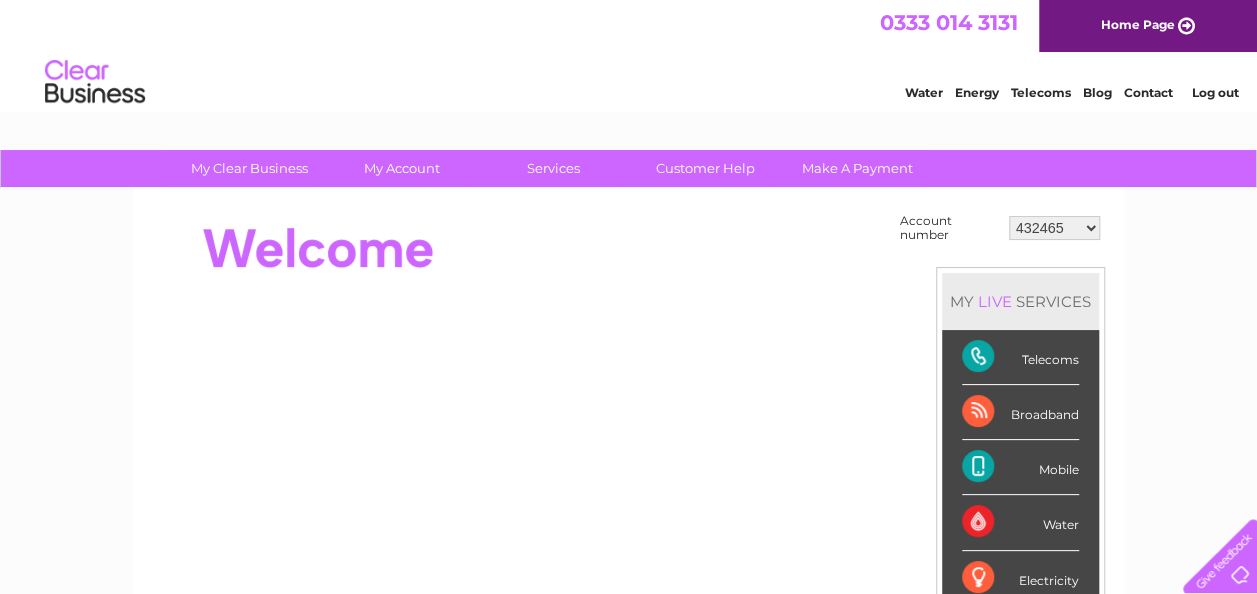 scroll, scrollTop: 0, scrollLeft: 0, axis: both 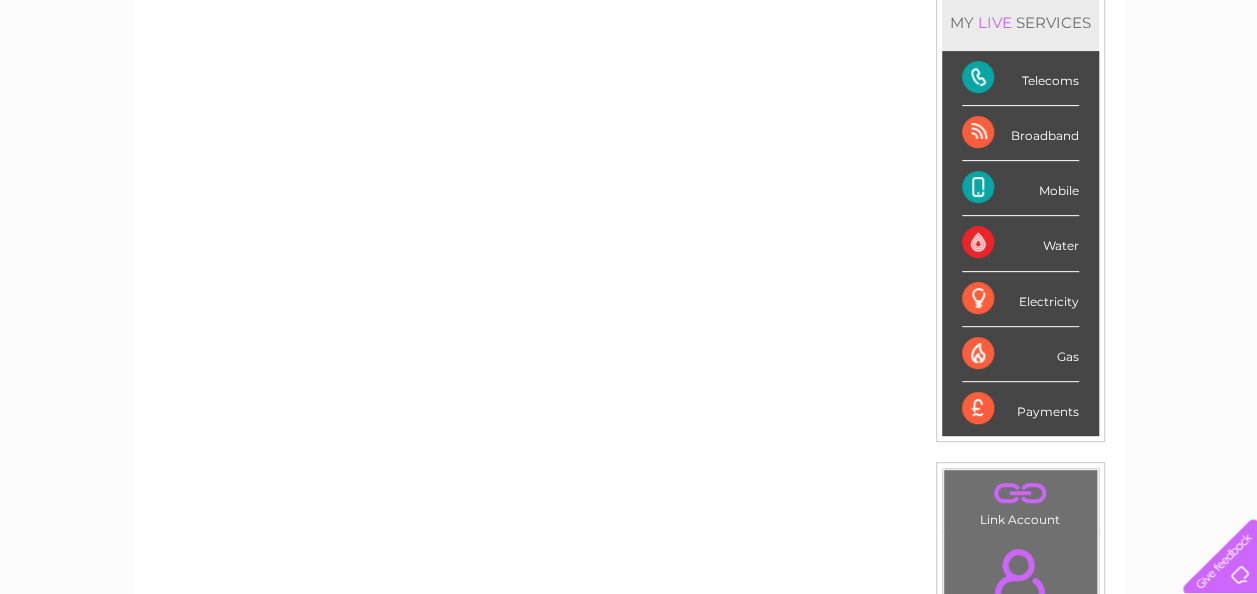 click on "Payments" at bounding box center [1020, 409] 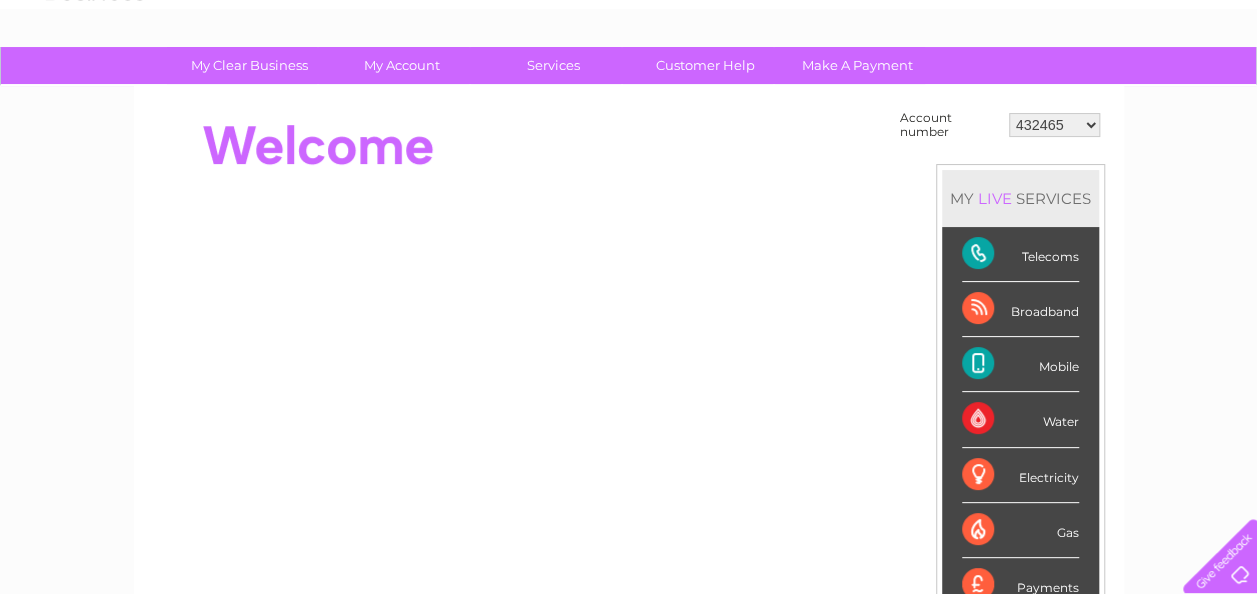 scroll, scrollTop: 74, scrollLeft: 0, axis: vertical 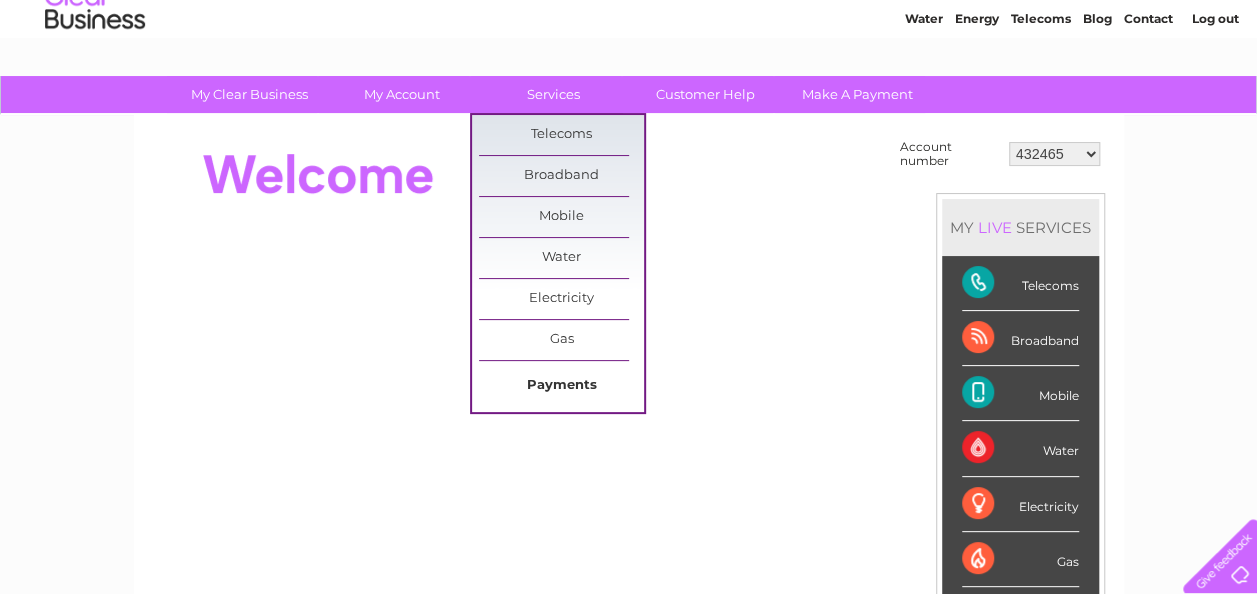 click on "Payments" at bounding box center [561, 386] 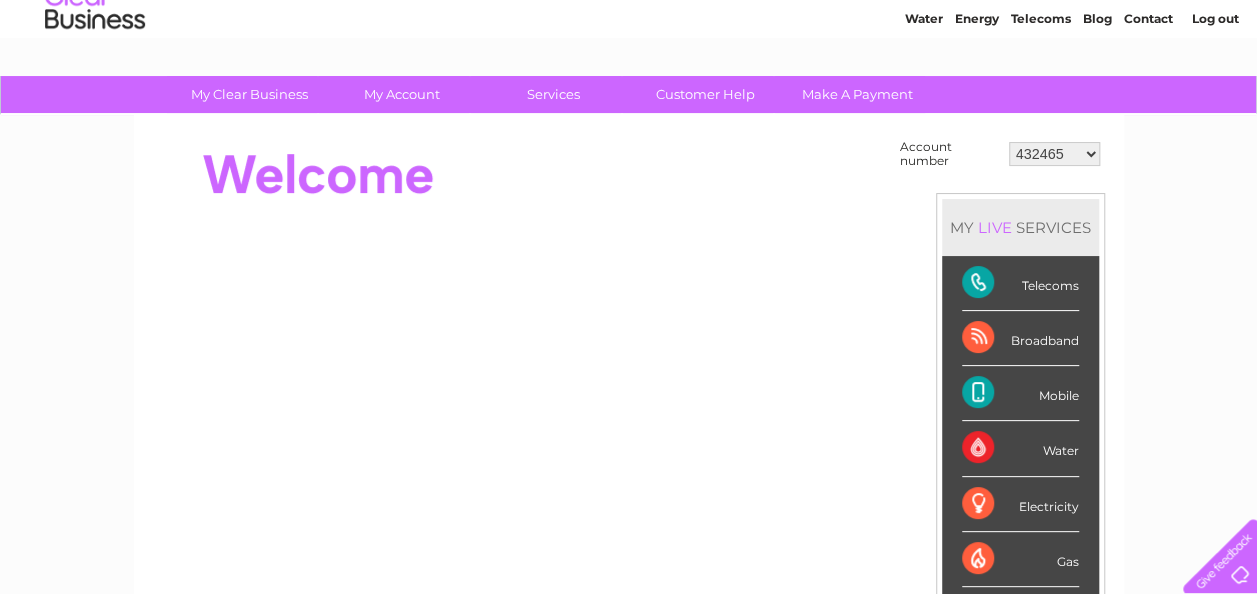 scroll, scrollTop: 0, scrollLeft: 0, axis: both 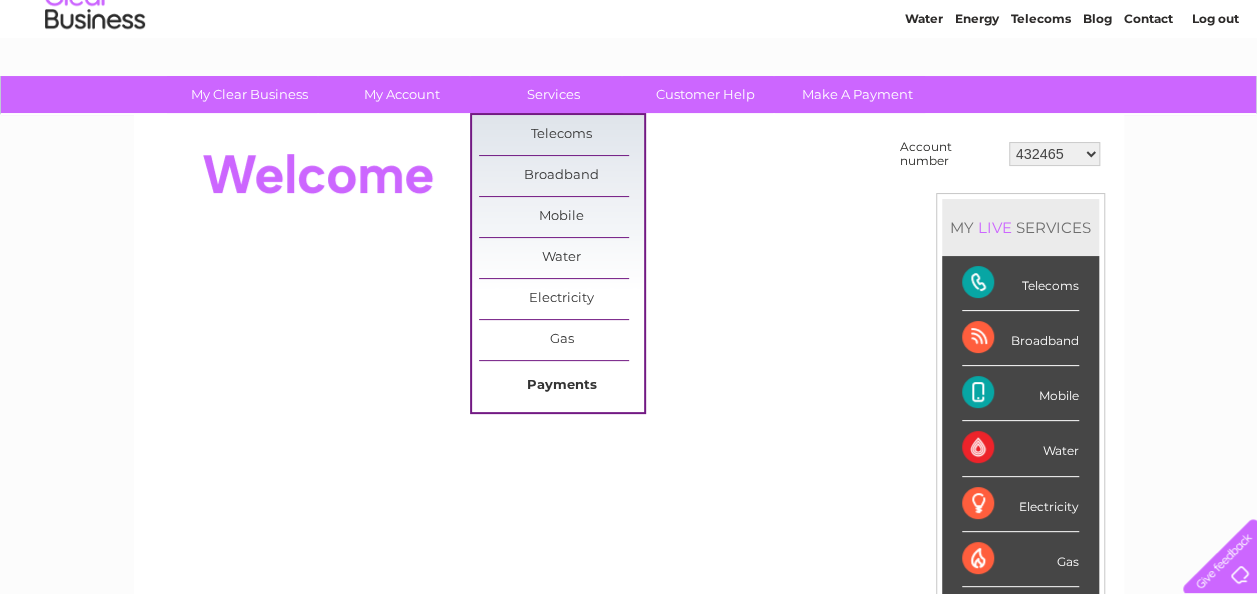 click on "Payments" at bounding box center [561, 386] 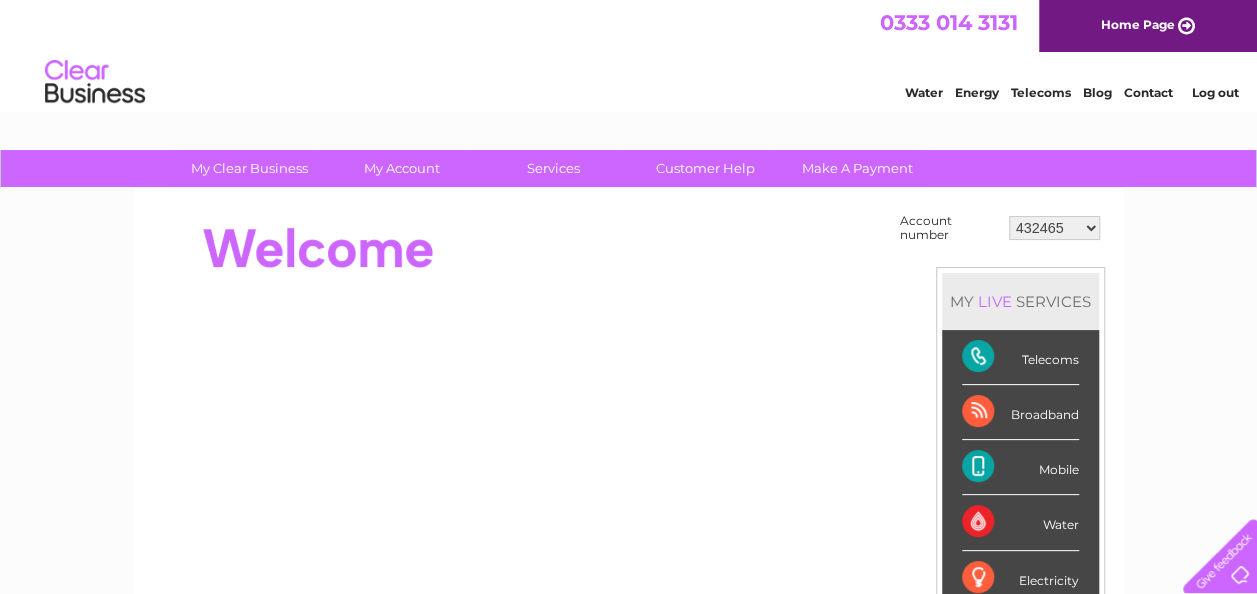 scroll, scrollTop: 0, scrollLeft: 0, axis: both 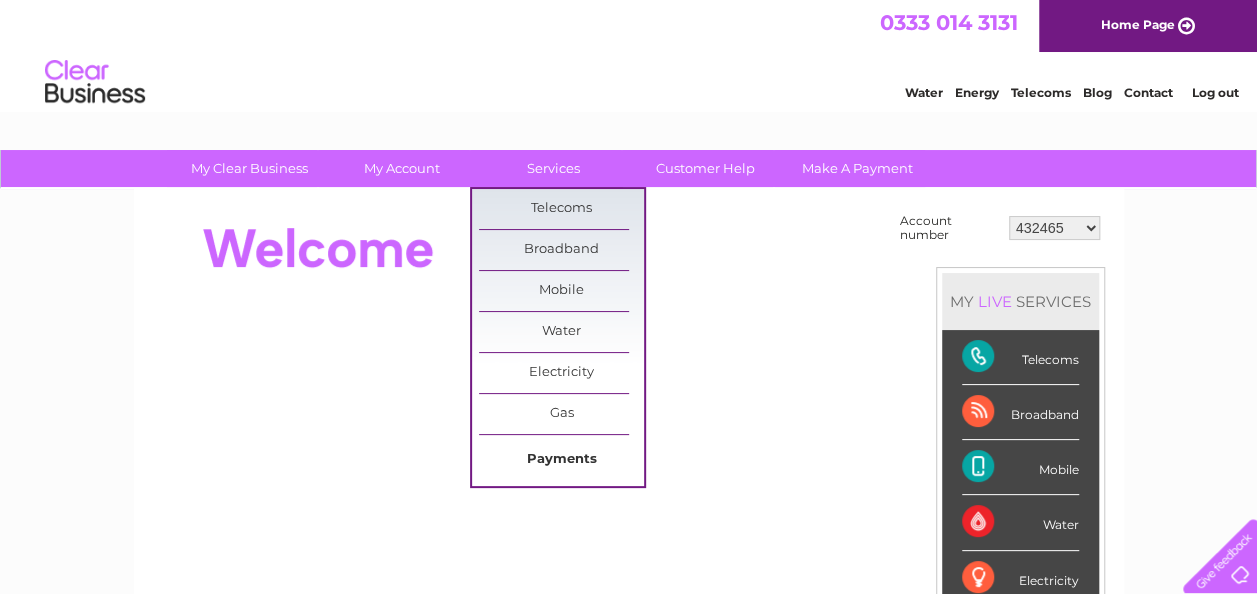 click on "Payments" at bounding box center [561, 460] 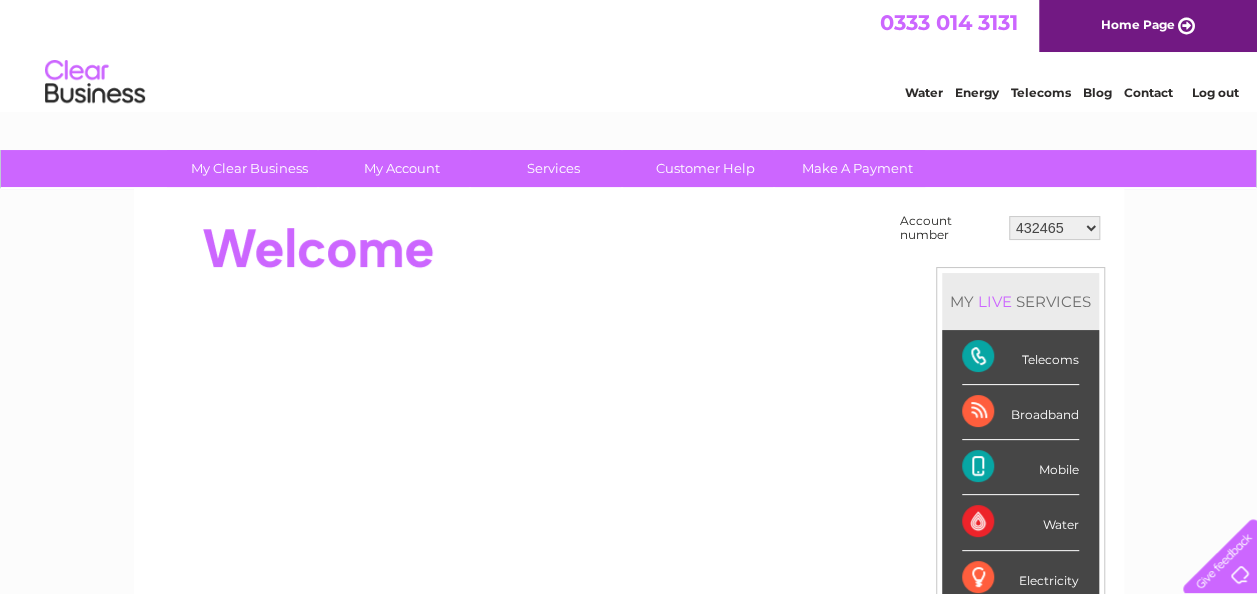 scroll, scrollTop: 0, scrollLeft: 0, axis: both 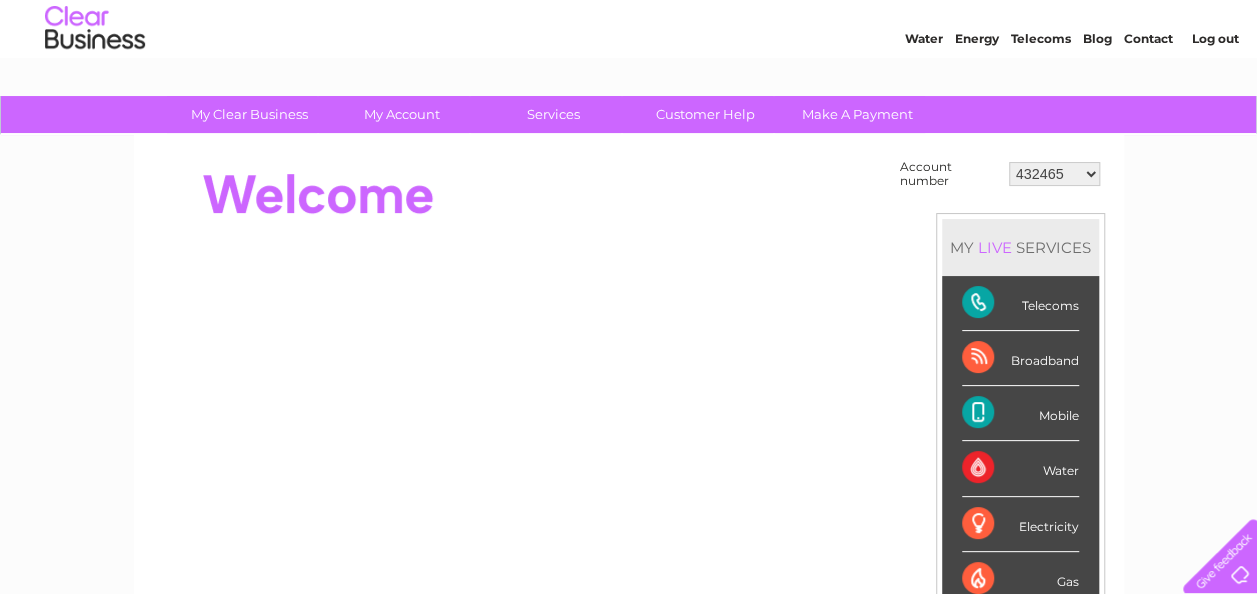 click on "432465
30299748" at bounding box center (1054, 174) 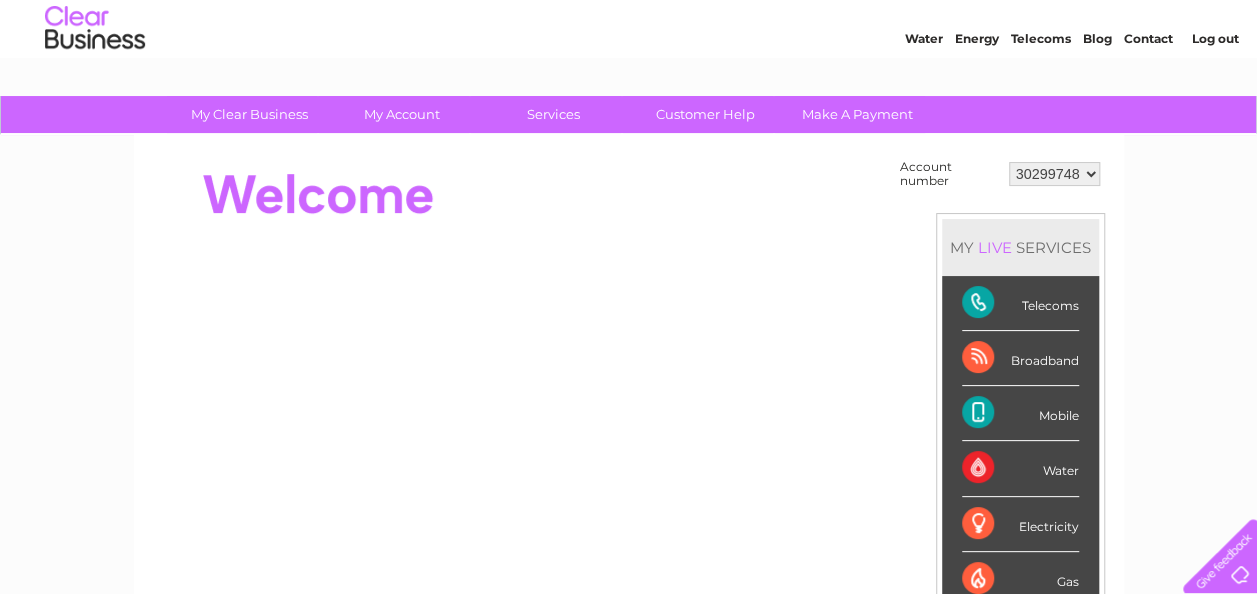 click on "432465
30299748" at bounding box center (1054, 174) 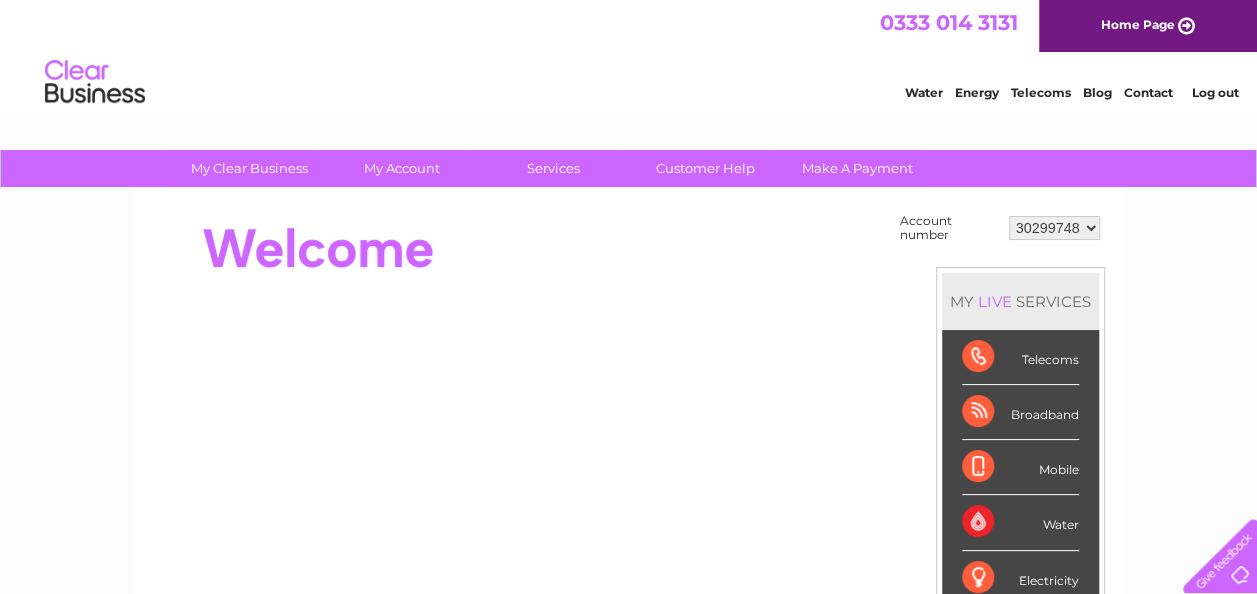 scroll, scrollTop: 0, scrollLeft: 0, axis: both 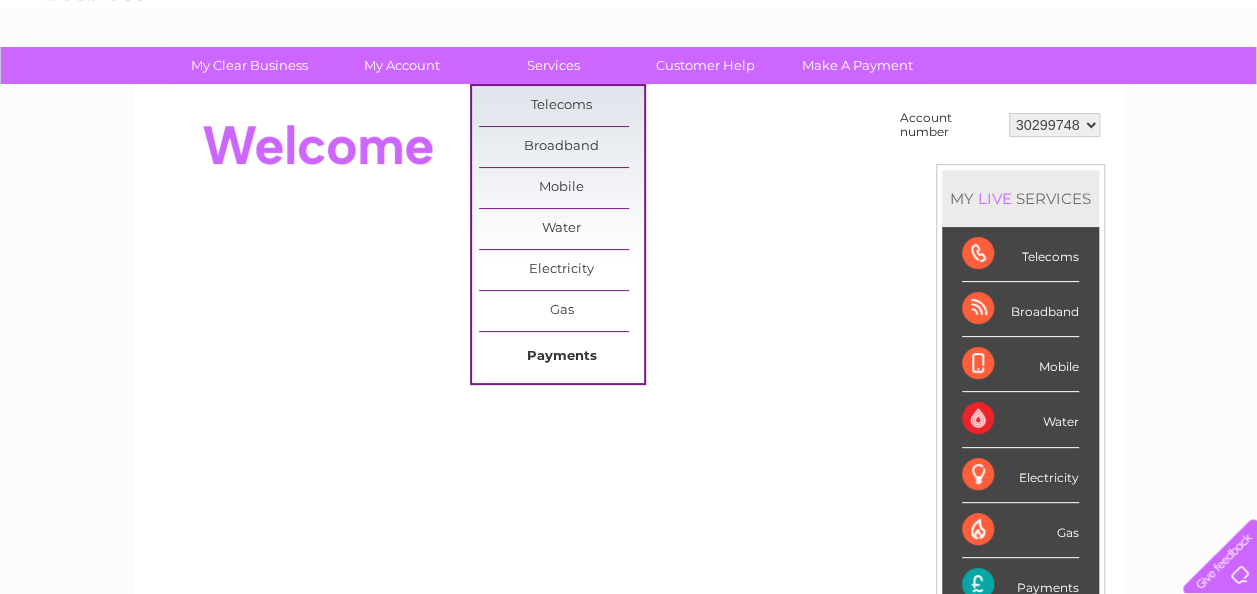 click on "Payments" at bounding box center [561, 357] 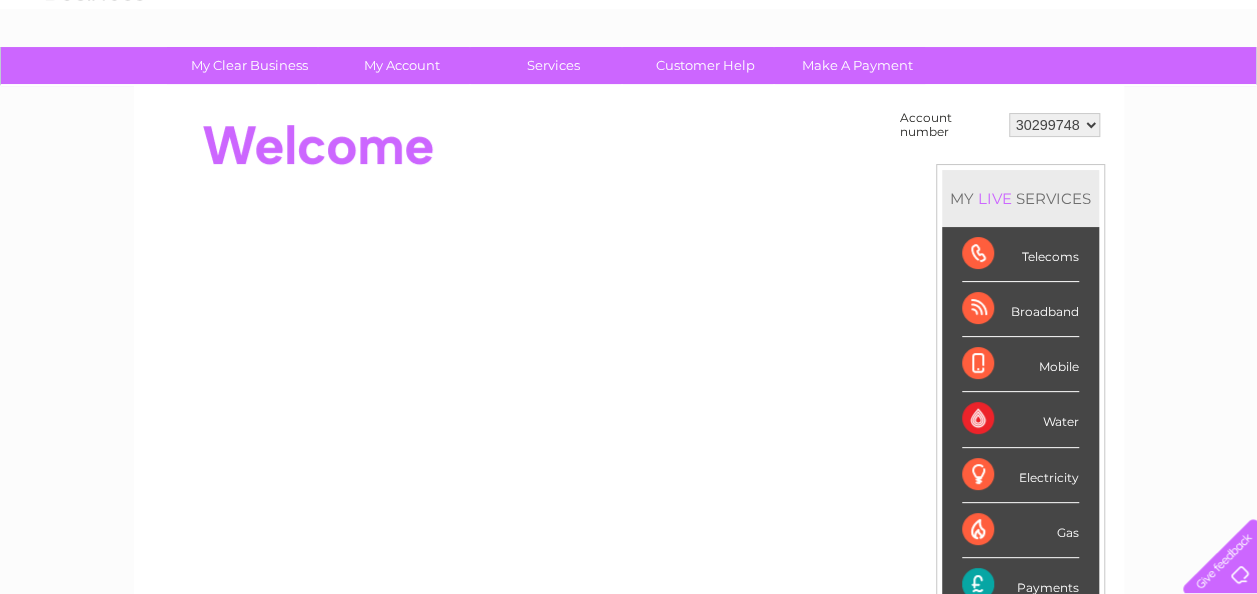 scroll, scrollTop: 0, scrollLeft: 0, axis: both 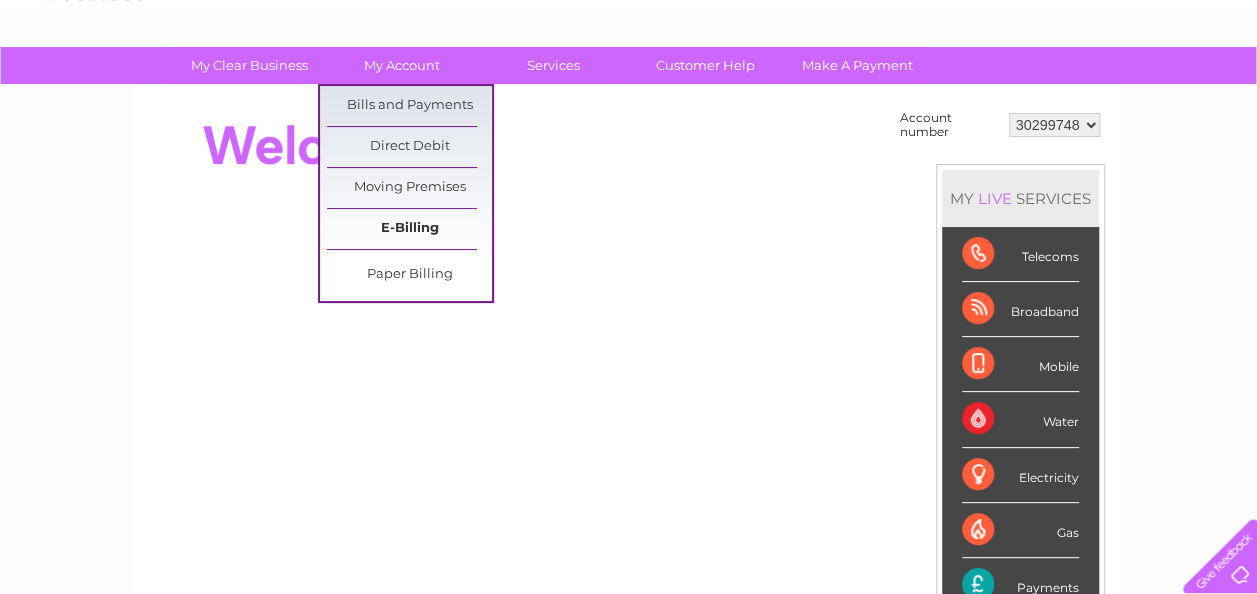 click on "E-Billing" at bounding box center [409, 229] 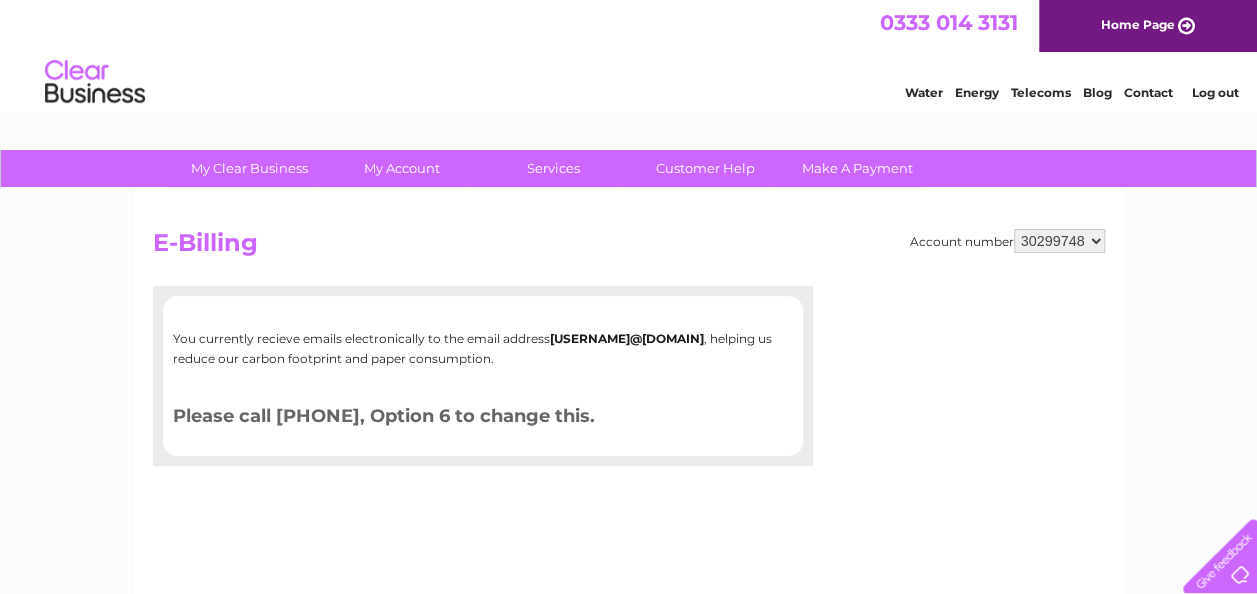 scroll, scrollTop: 0, scrollLeft: 0, axis: both 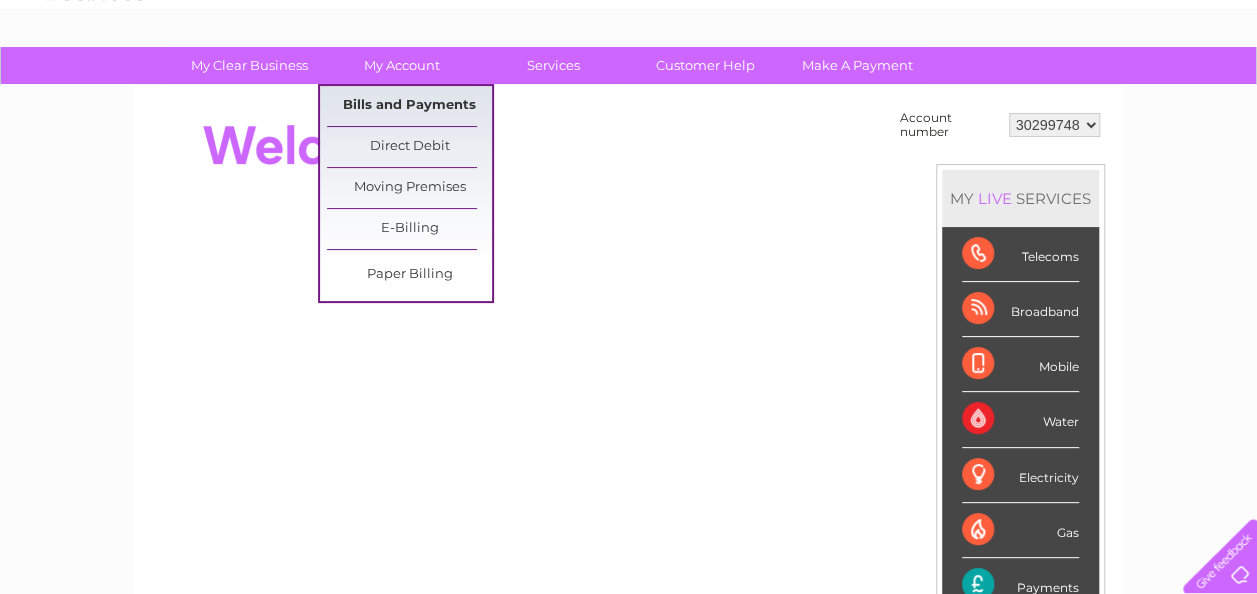 click on "Bills and Payments" at bounding box center [409, 106] 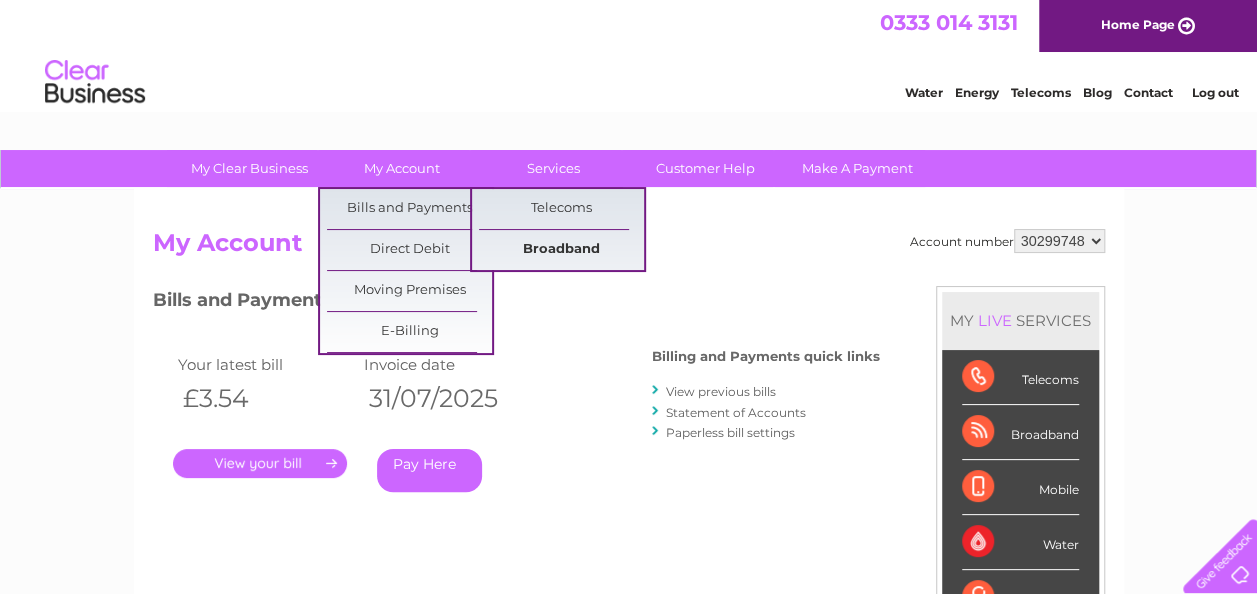 scroll, scrollTop: 0, scrollLeft: 0, axis: both 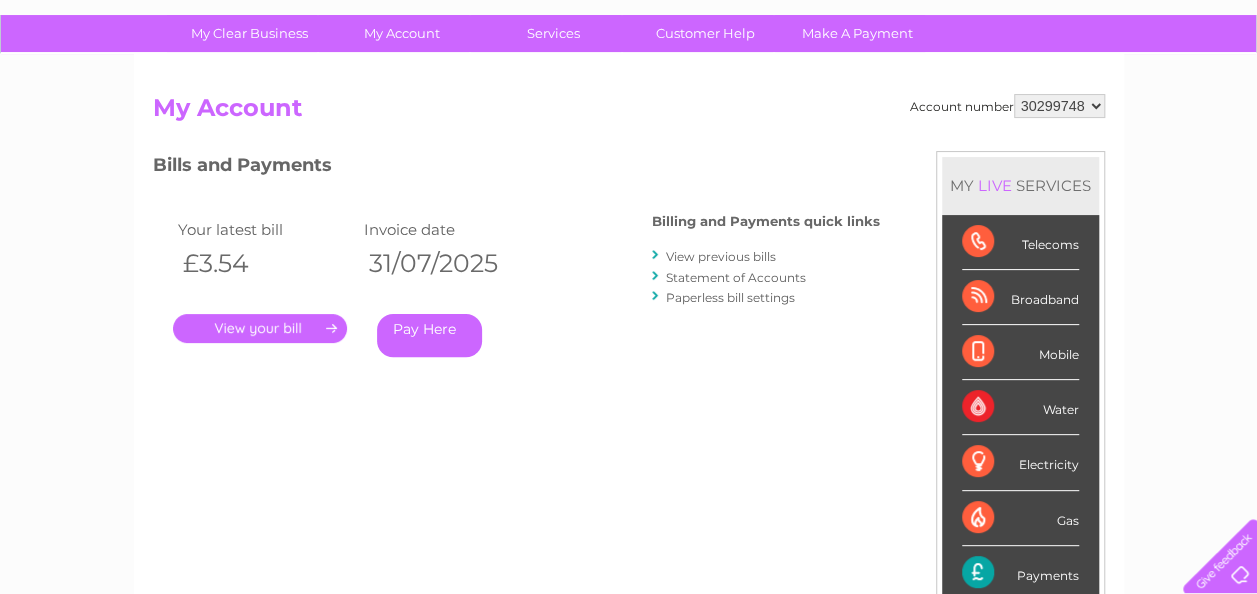 click on "View previous bills" at bounding box center [721, 256] 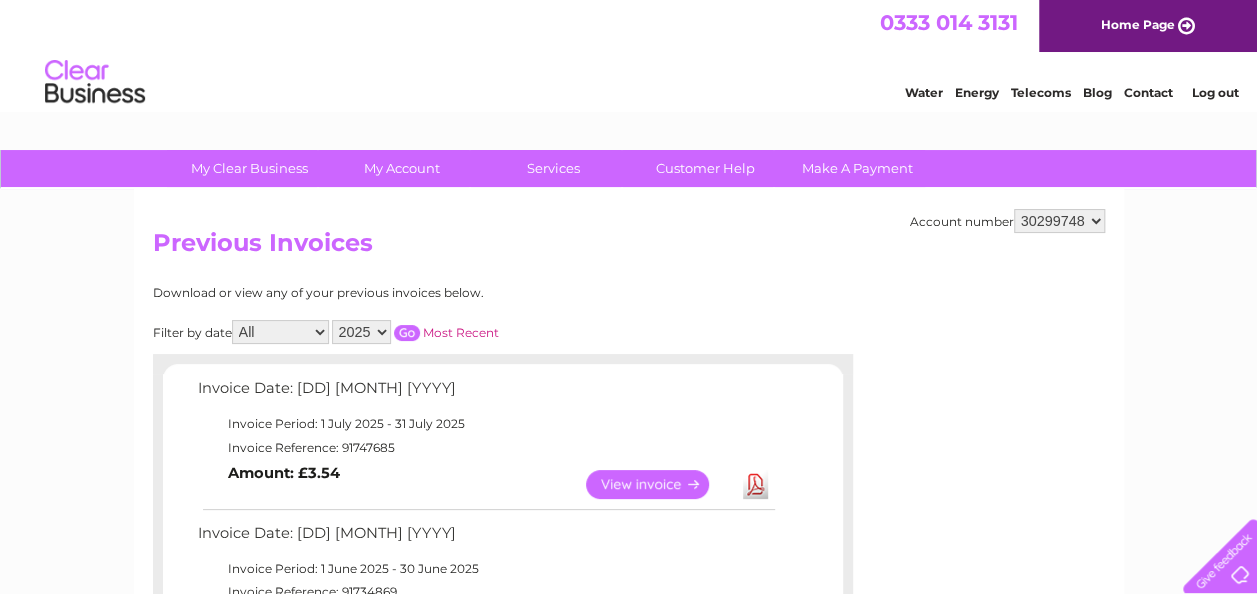 scroll, scrollTop: 0, scrollLeft: 0, axis: both 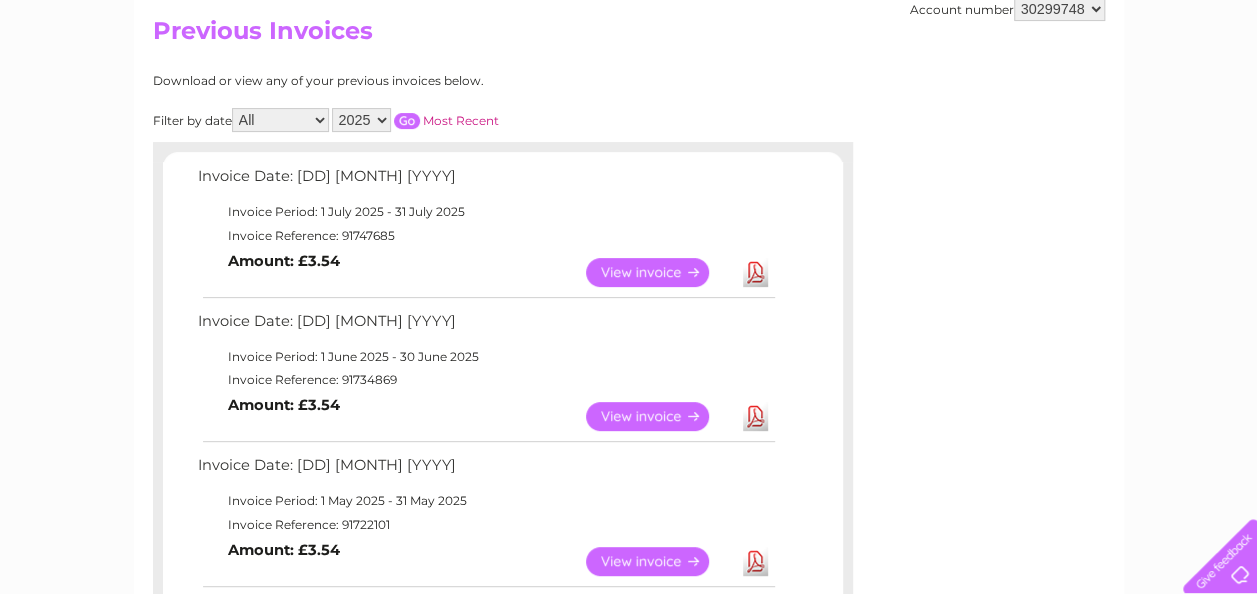 click on "View" at bounding box center [659, 272] 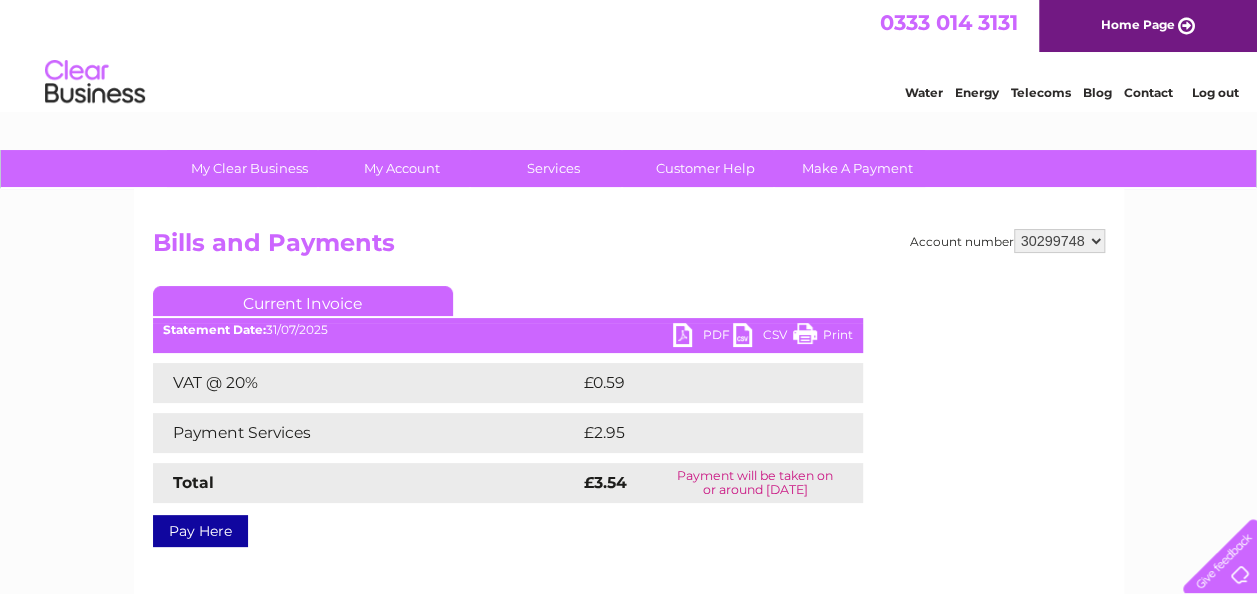 scroll, scrollTop: 0, scrollLeft: 0, axis: both 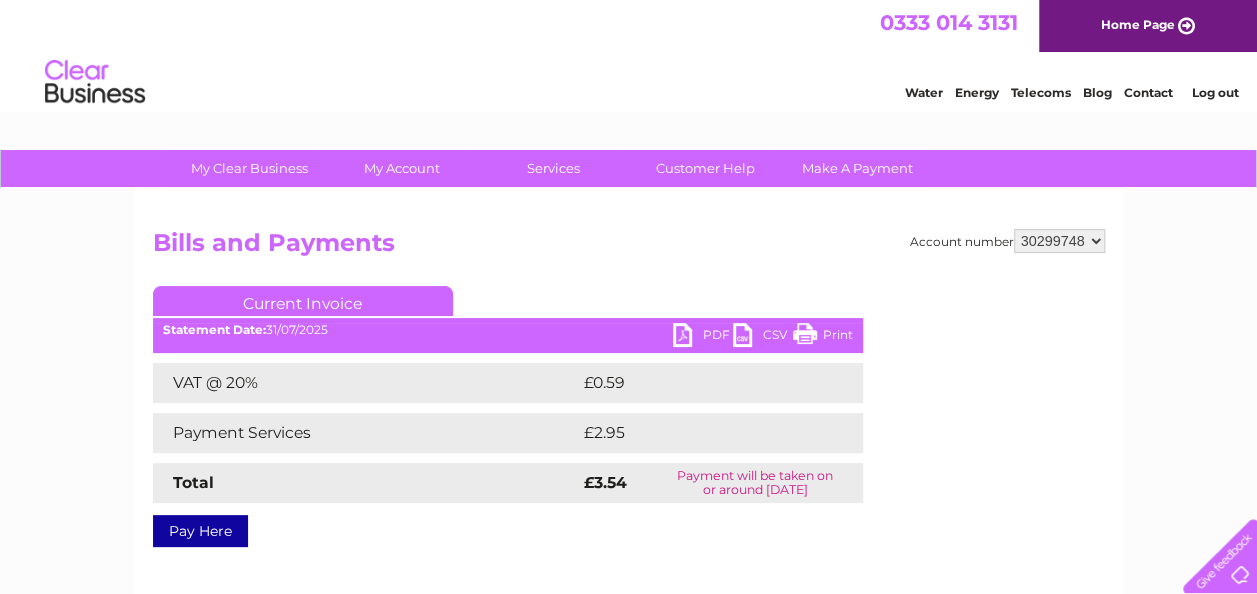 click on "PDF" at bounding box center [703, 337] 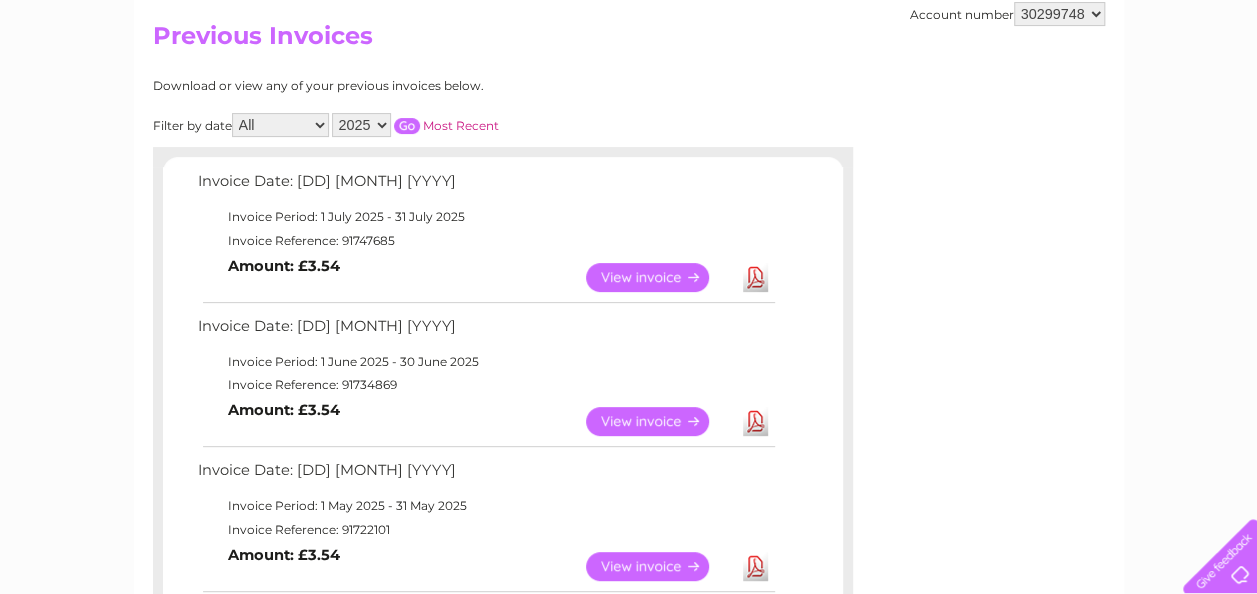 scroll, scrollTop: 0, scrollLeft: 0, axis: both 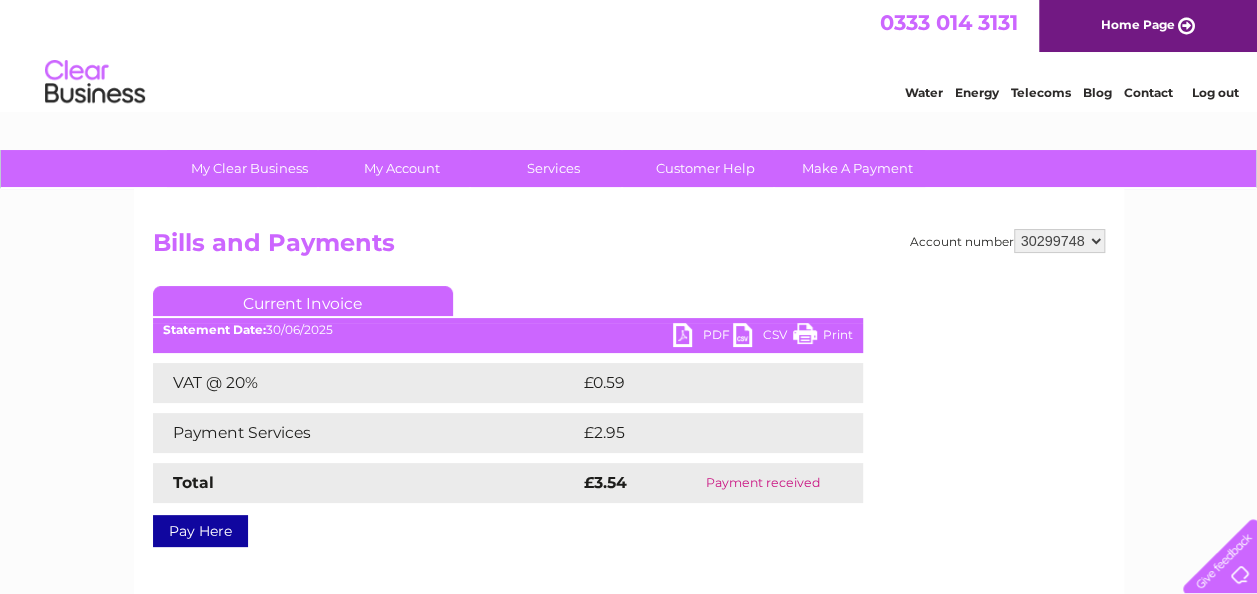click on "PDF" at bounding box center (703, 337) 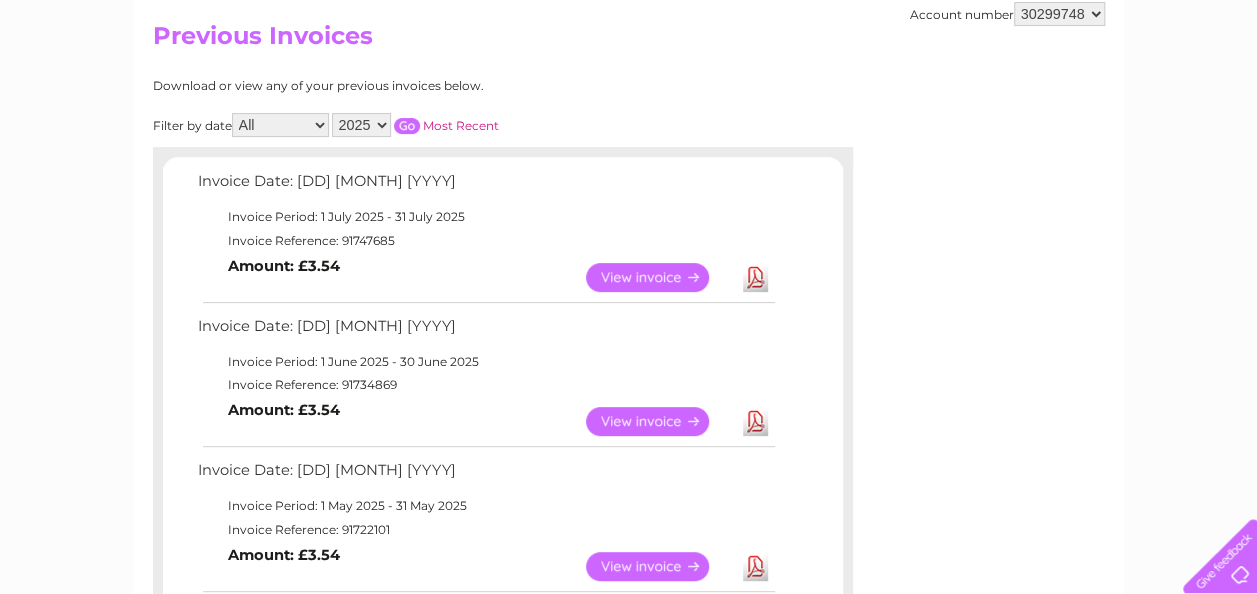 scroll, scrollTop: 0, scrollLeft: 0, axis: both 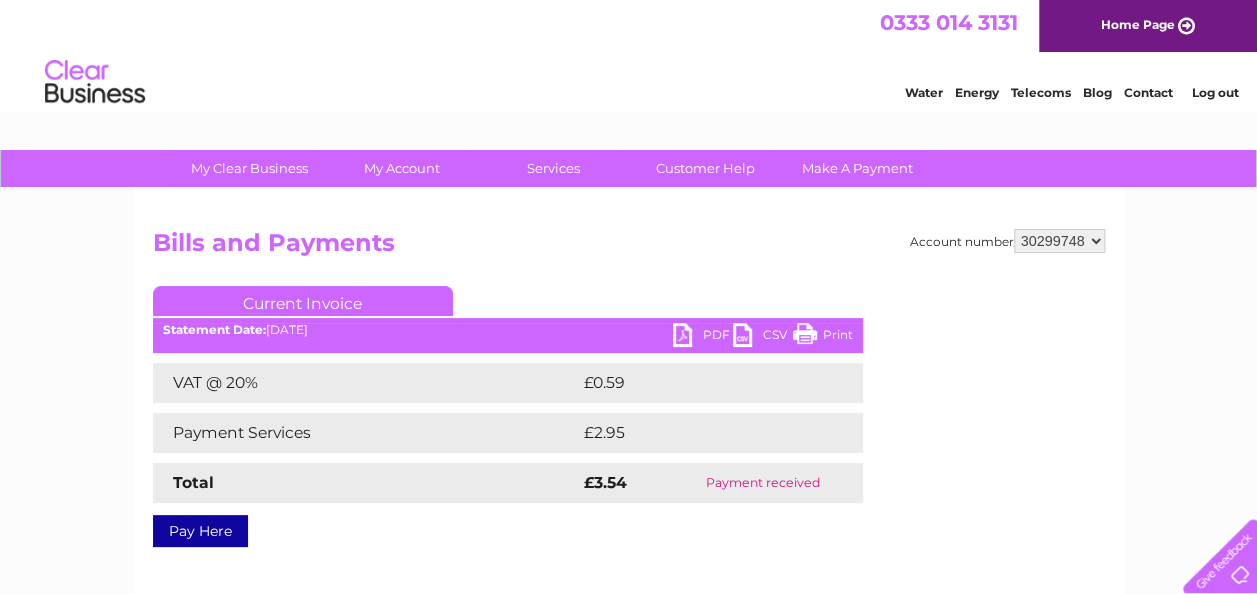 click on "PDF" at bounding box center [703, 337] 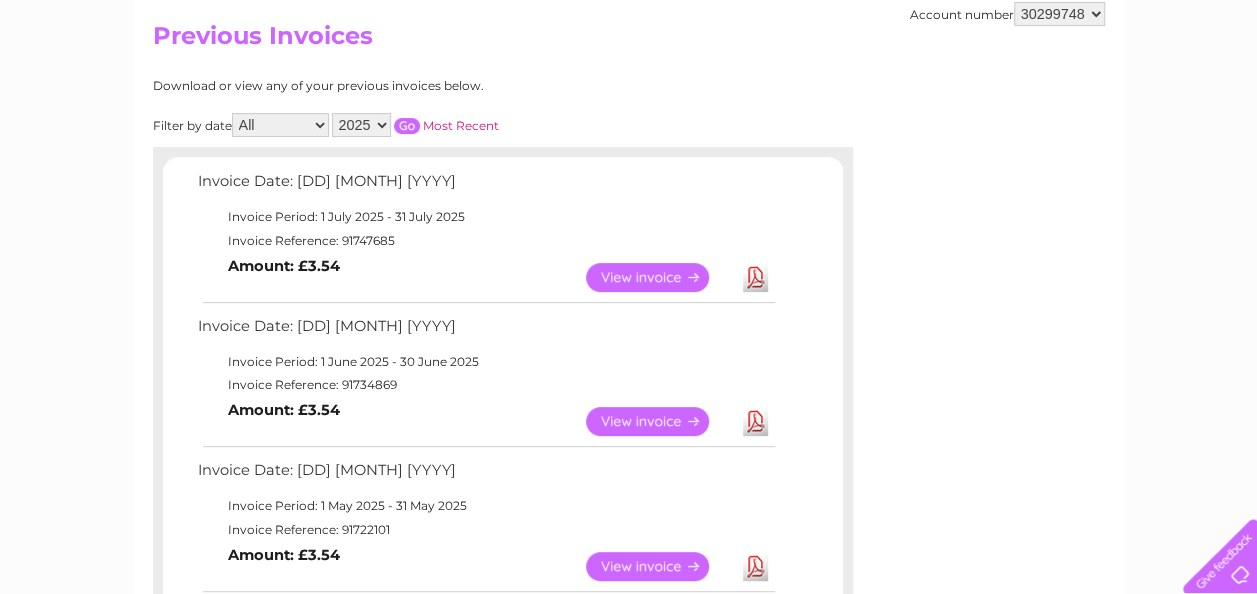 scroll, scrollTop: 0, scrollLeft: 0, axis: both 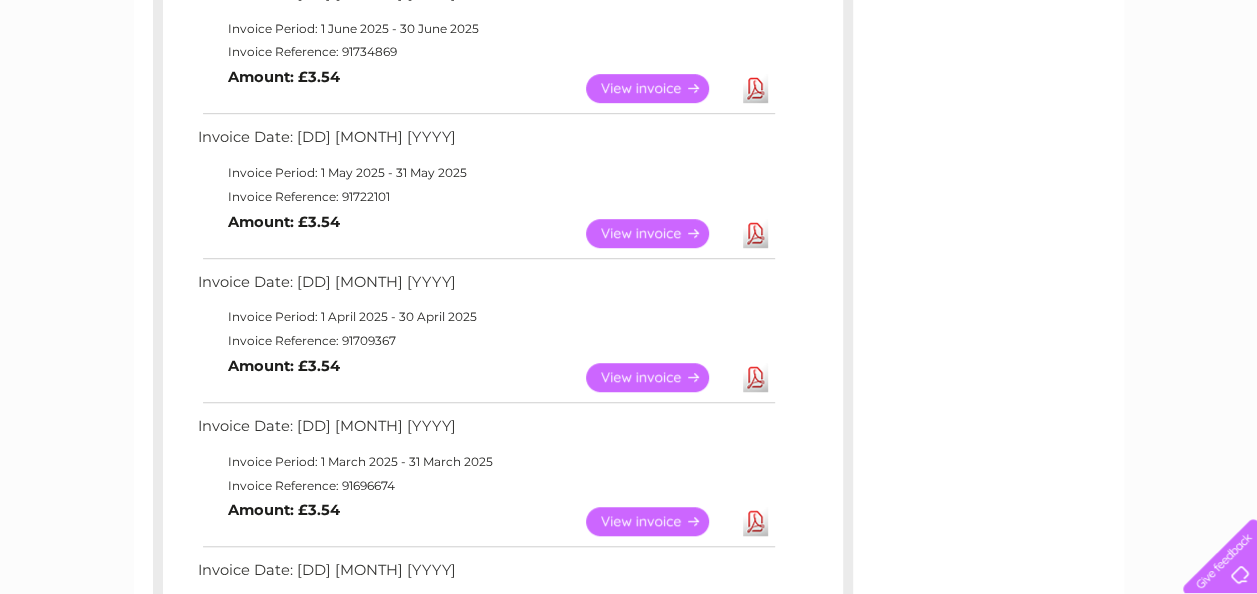 click on "View" at bounding box center [659, 377] 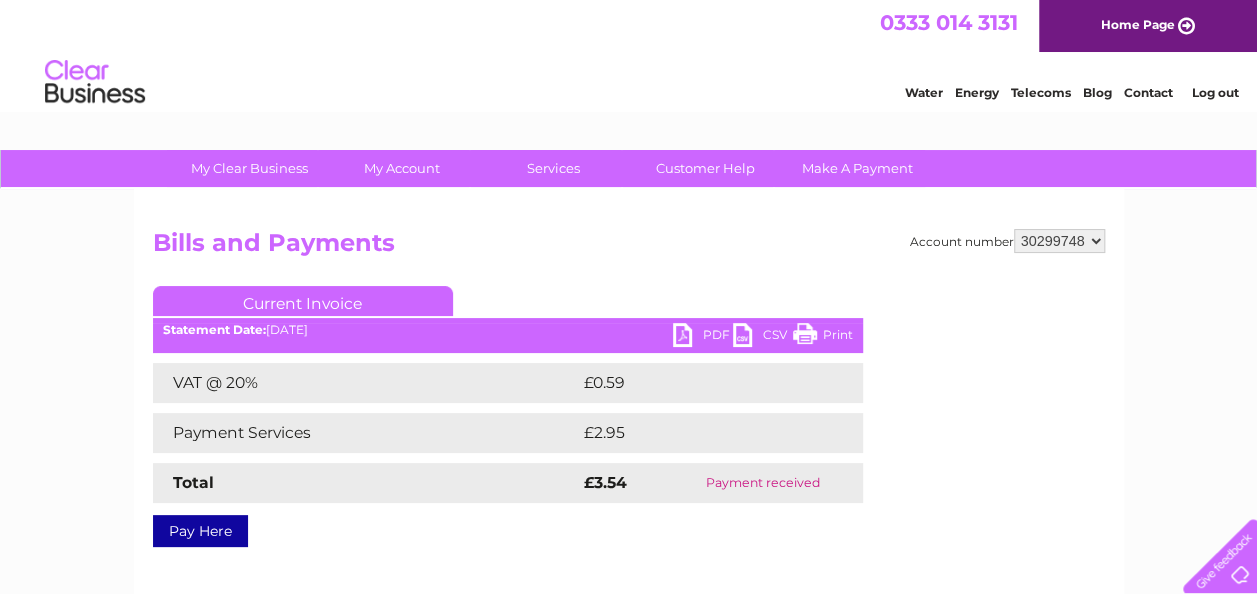 scroll, scrollTop: 0, scrollLeft: 0, axis: both 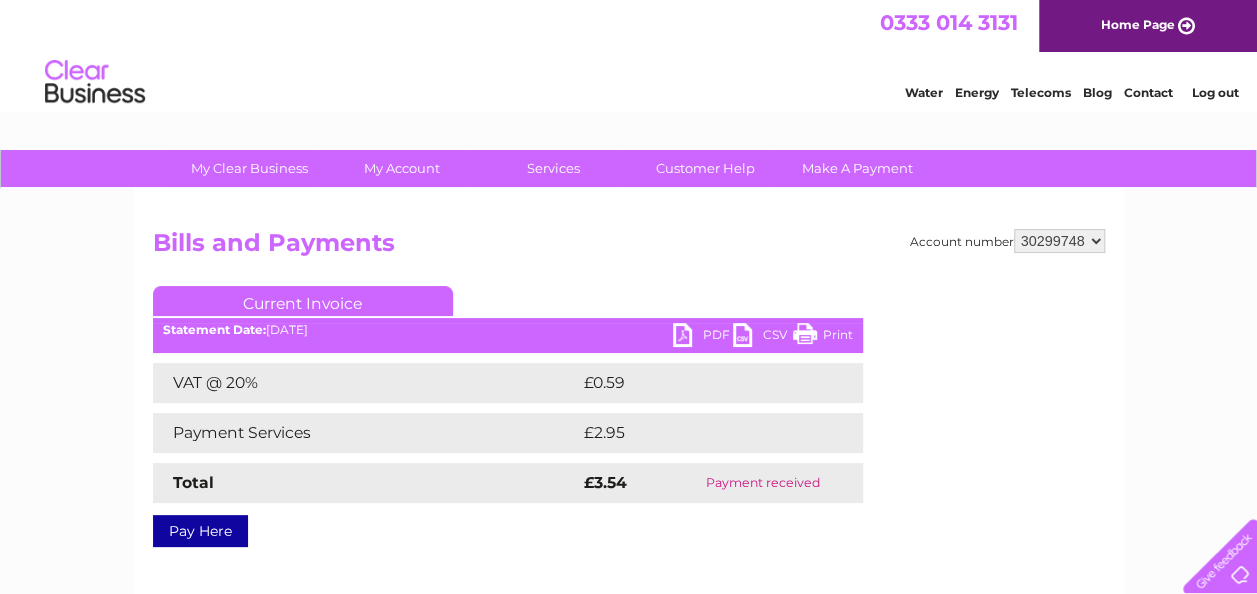 click on "PDF" at bounding box center (703, 337) 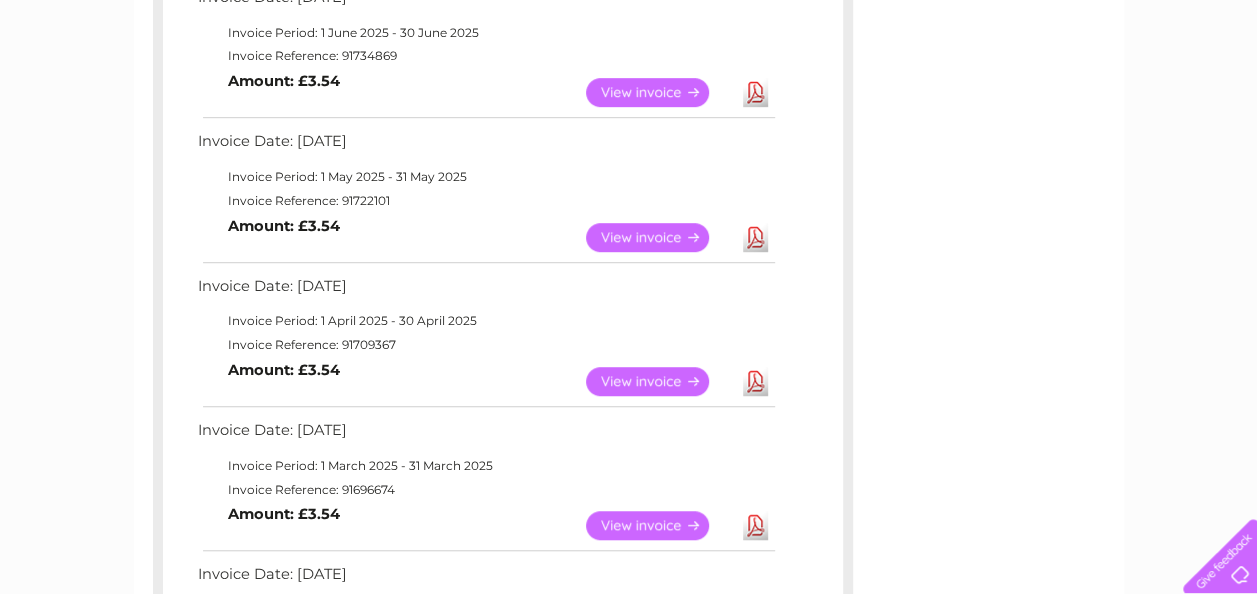scroll, scrollTop: 0, scrollLeft: 0, axis: both 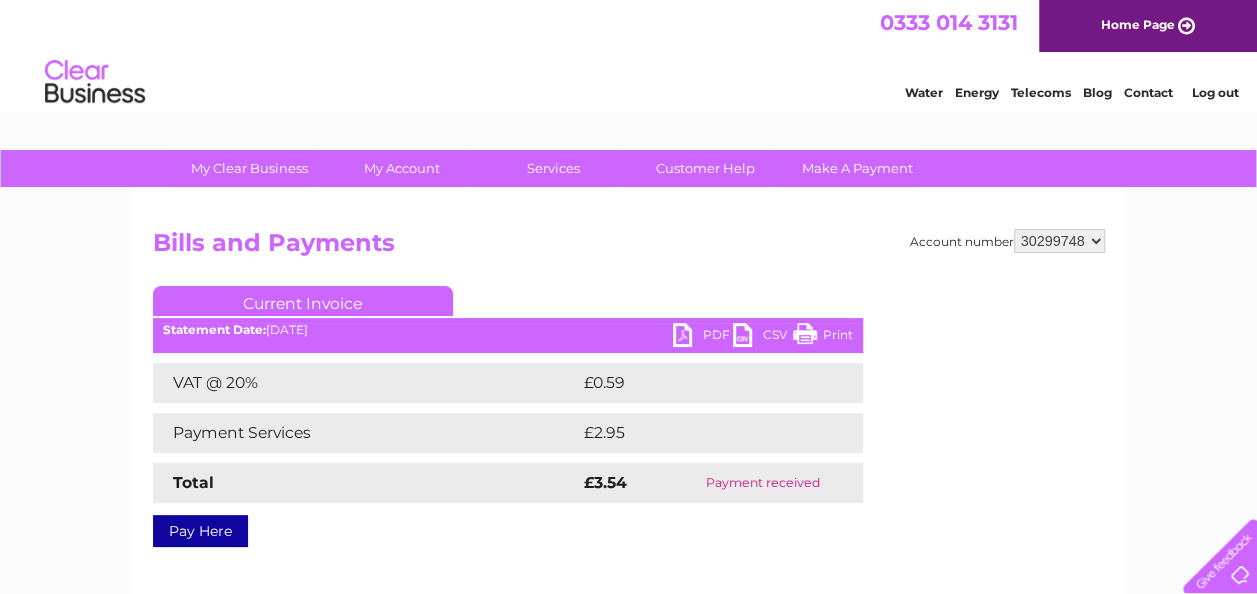 click on "PDF" at bounding box center (703, 337) 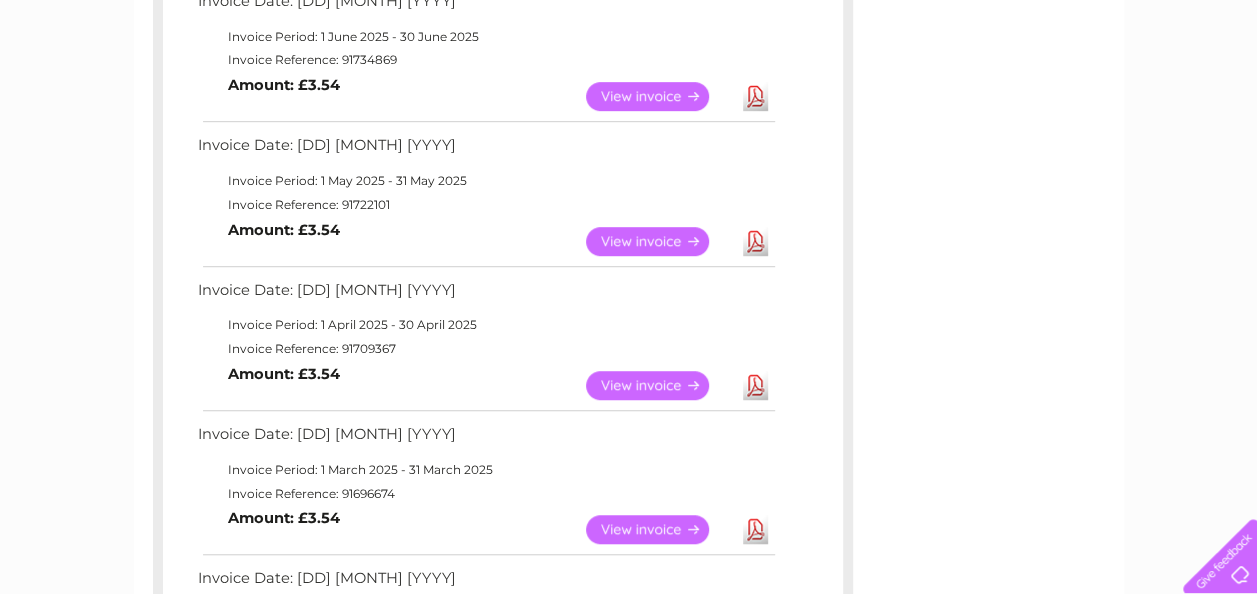 scroll, scrollTop: 0, scrollLeft: 0, axis: both 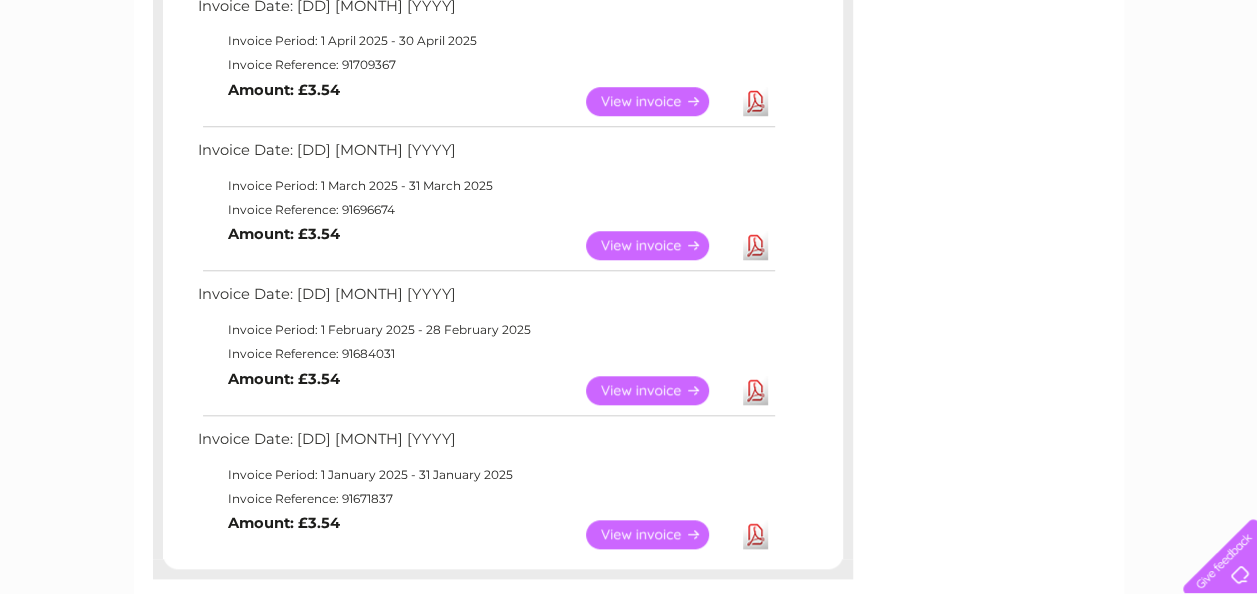 click on "View" at bounding box center [659, 390] 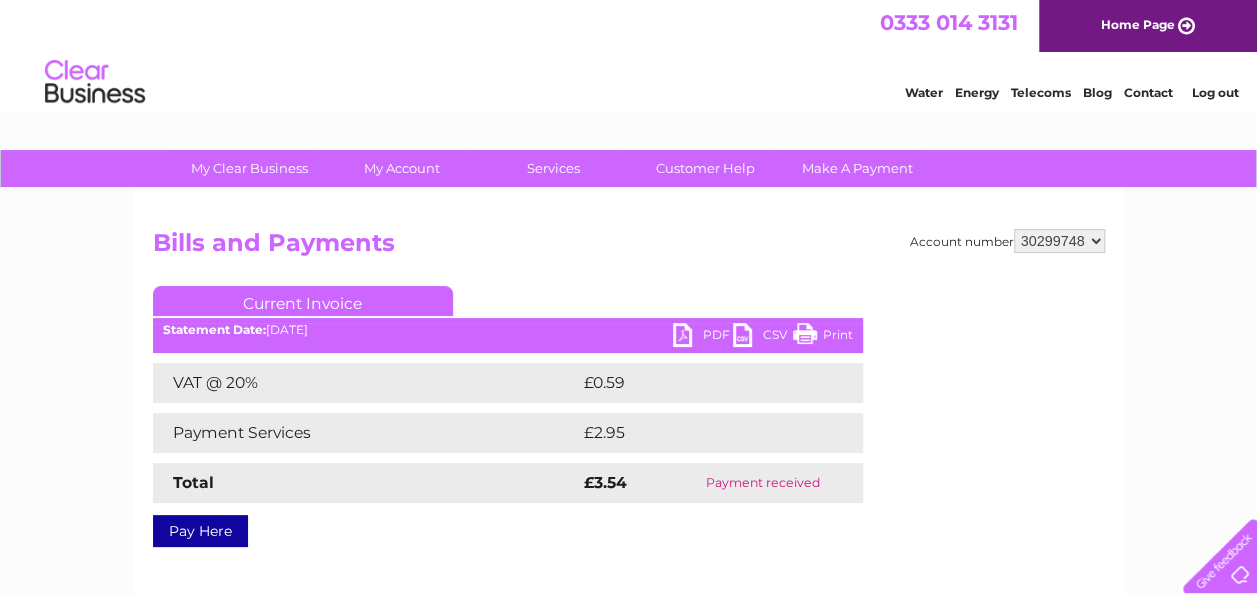 scroll, scrollTop: 0, scrollLeft: 0, axis: both 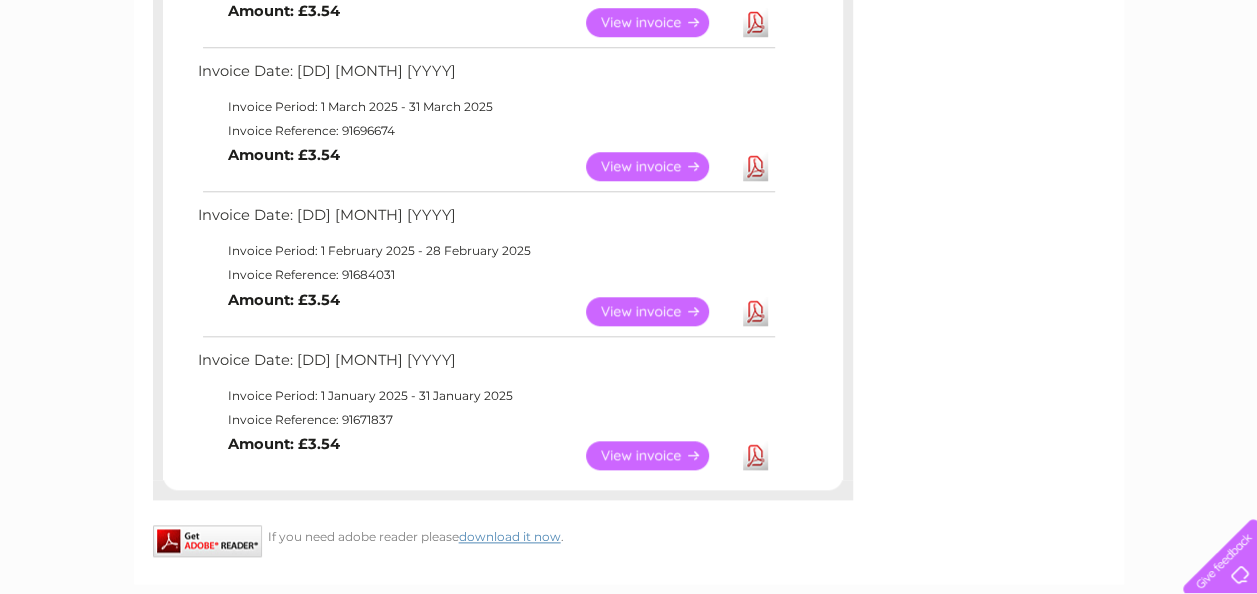 click on "View" at bounding box center [659, 455] 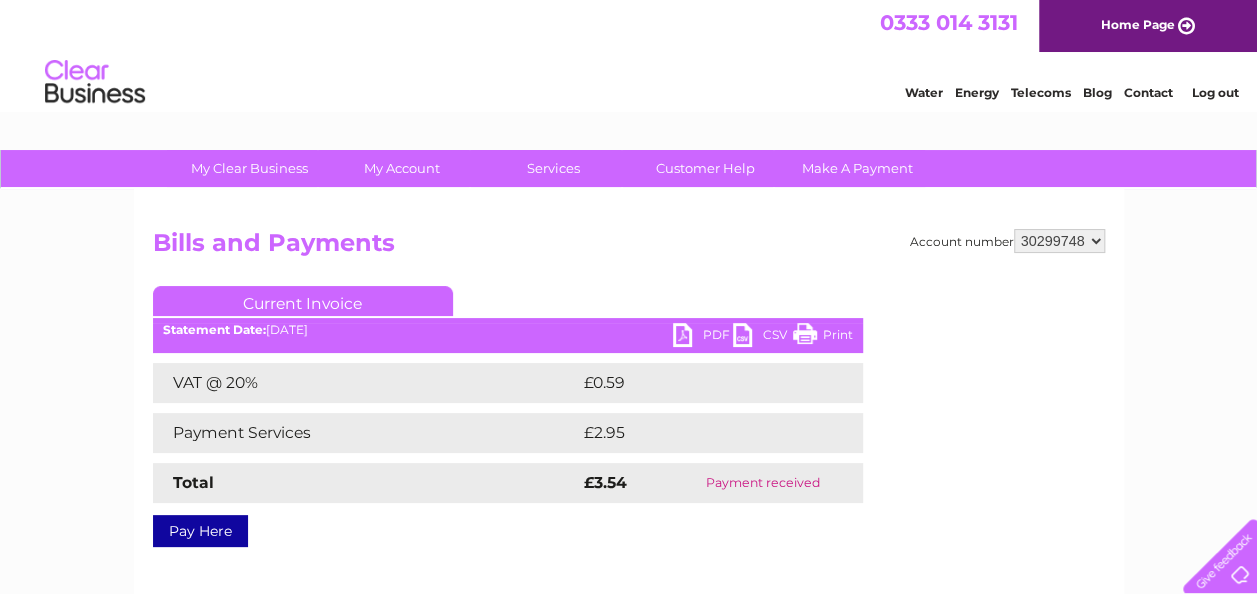 scroll, scrollTop: 0, scrollLeft: 0, axis: both 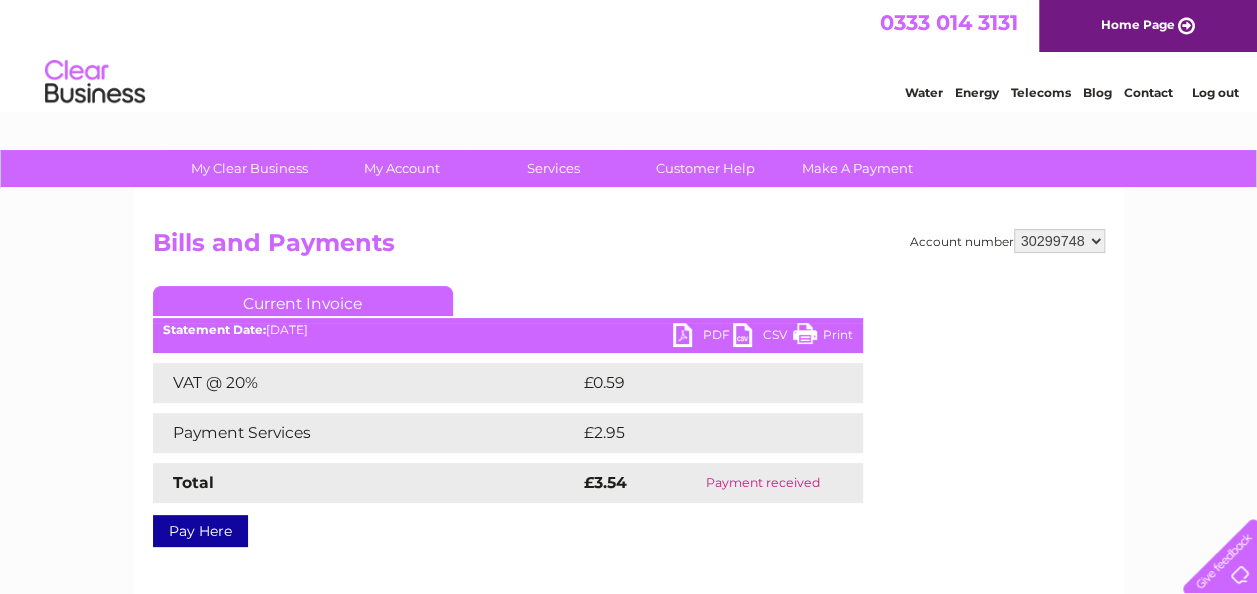 click on "Current Invoice" at bounding box center [508, 304] 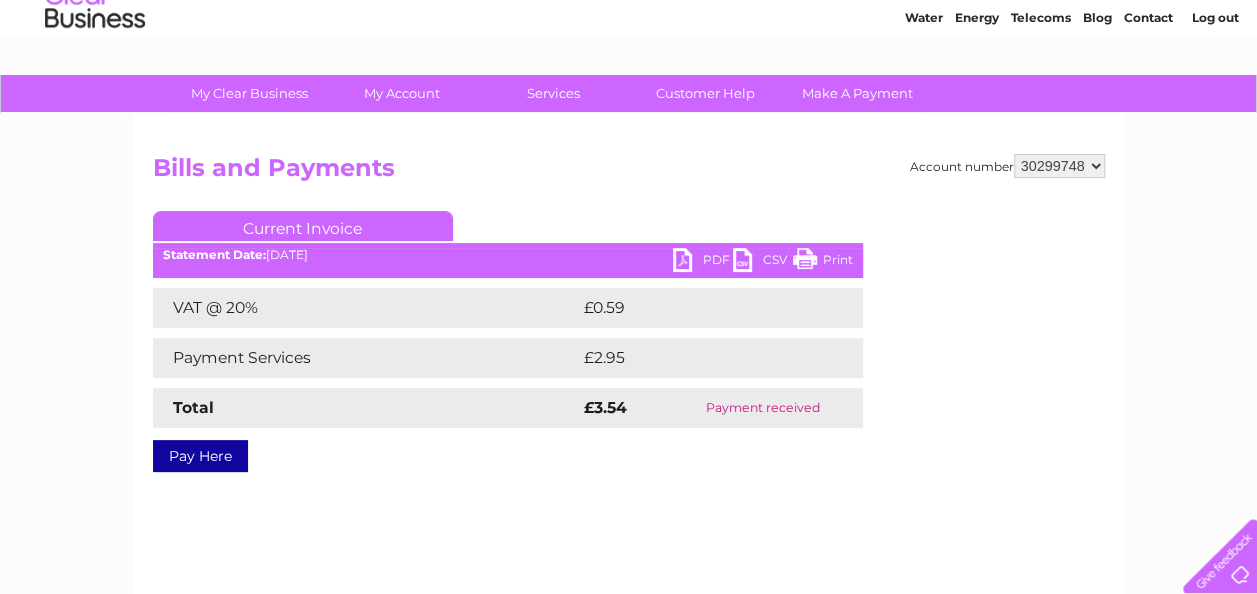 scroll, scrollTop: 0, scrollLeft: 0, axis: both 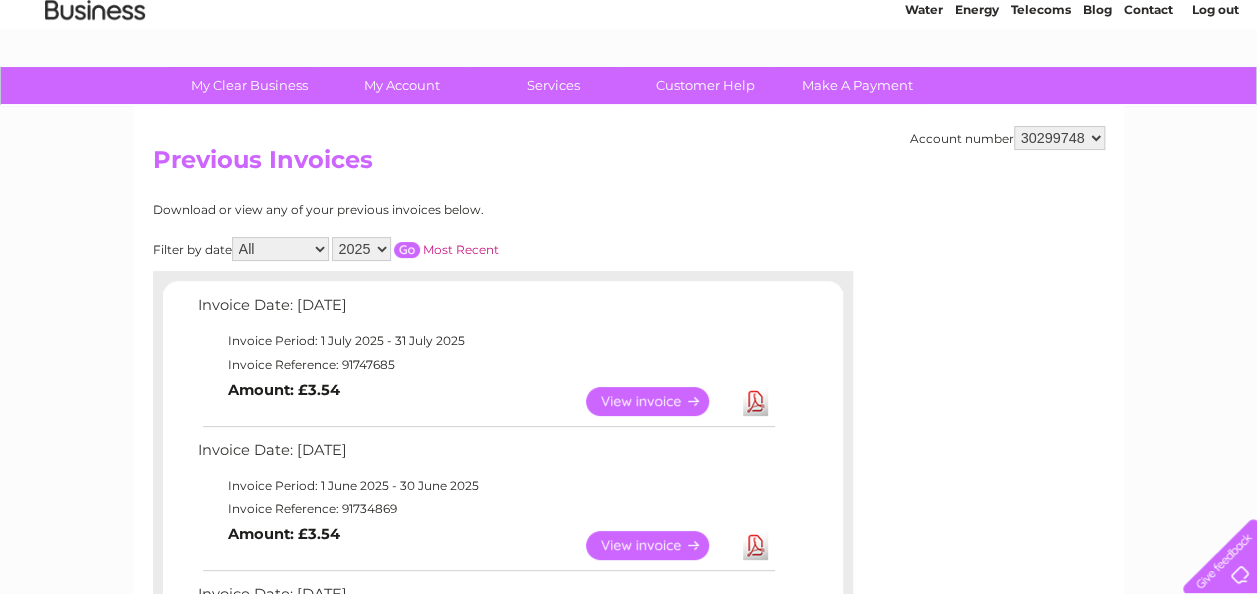 click on "2025
2024" at bounding box center [361, 249] 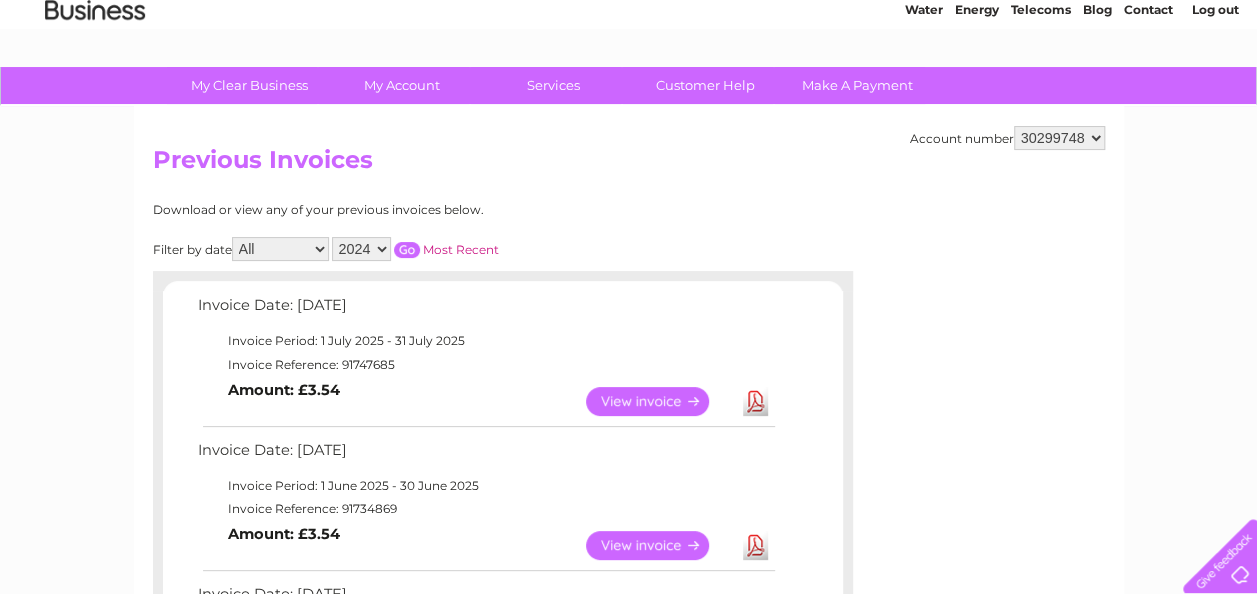 click on "2025
2024" at bounding box center [361, 249] 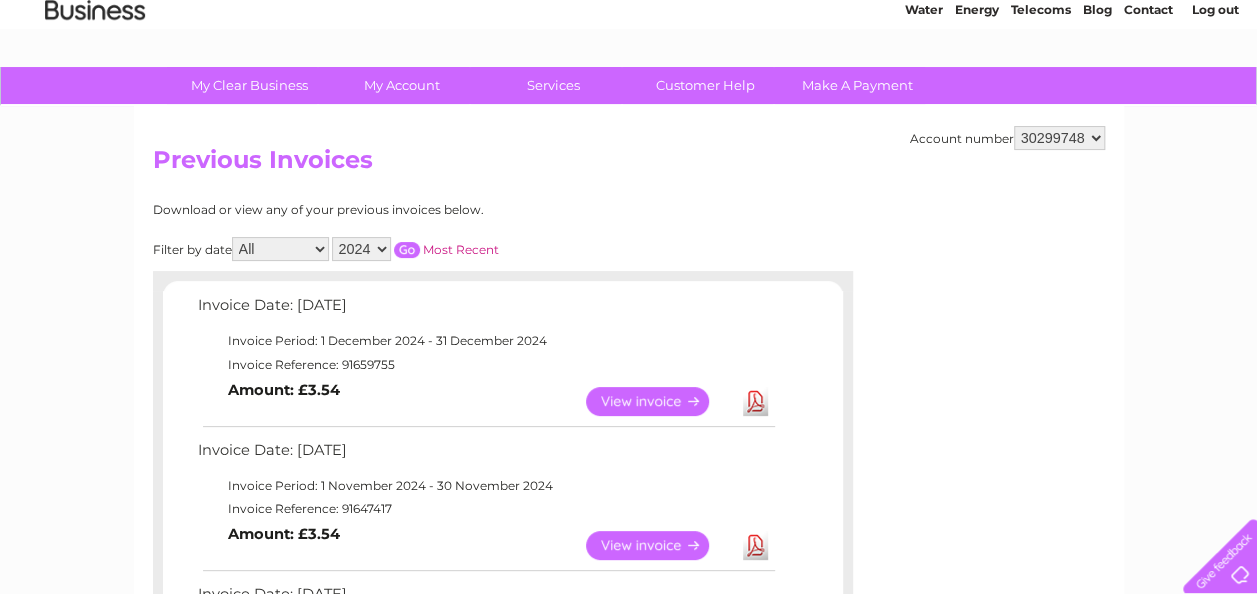 click on "View" at bounding box center [659, 401] 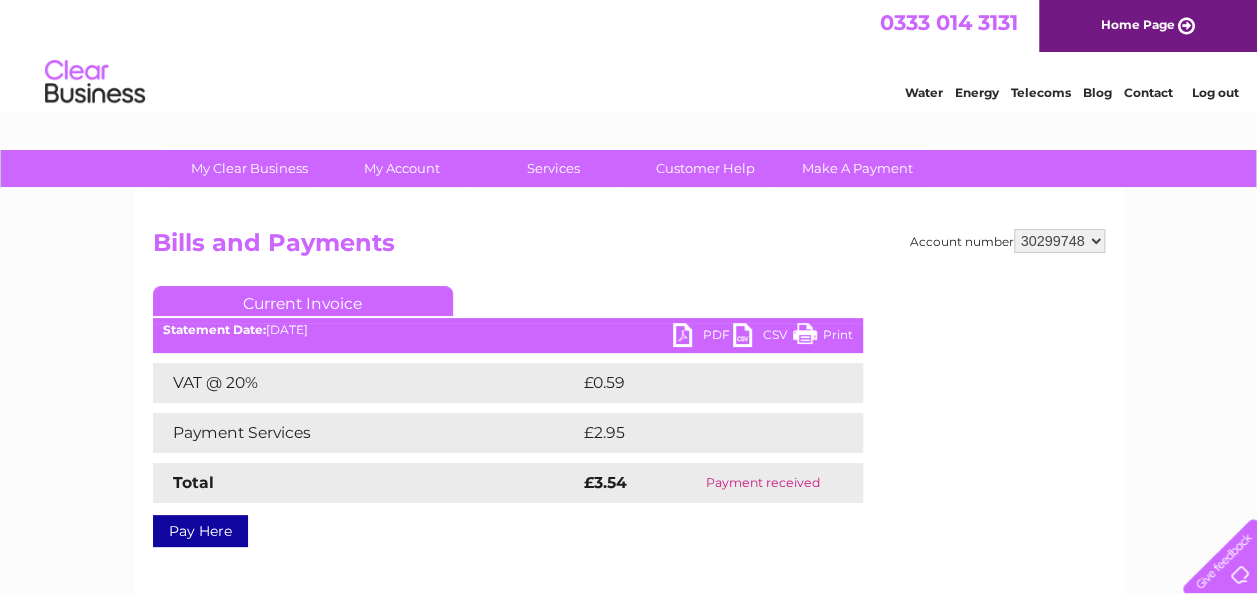 scroll, scrollTop: 0, scrollLeft: 0, axis: both 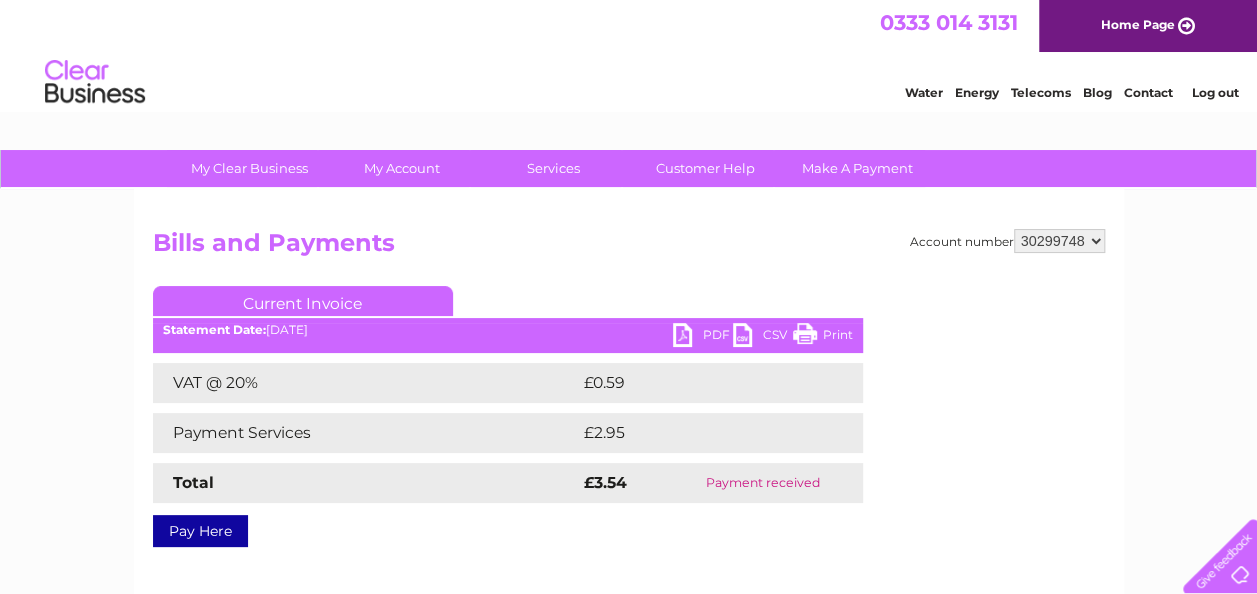 click on "PDF" at bounding box center (703, 337) 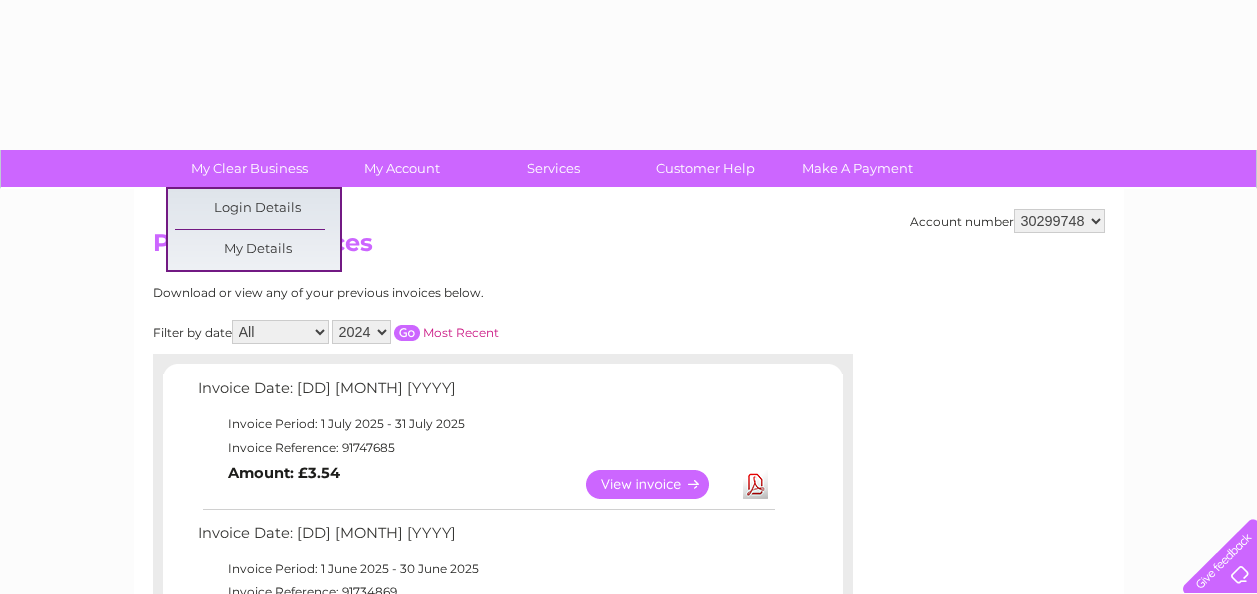 select on "2024" 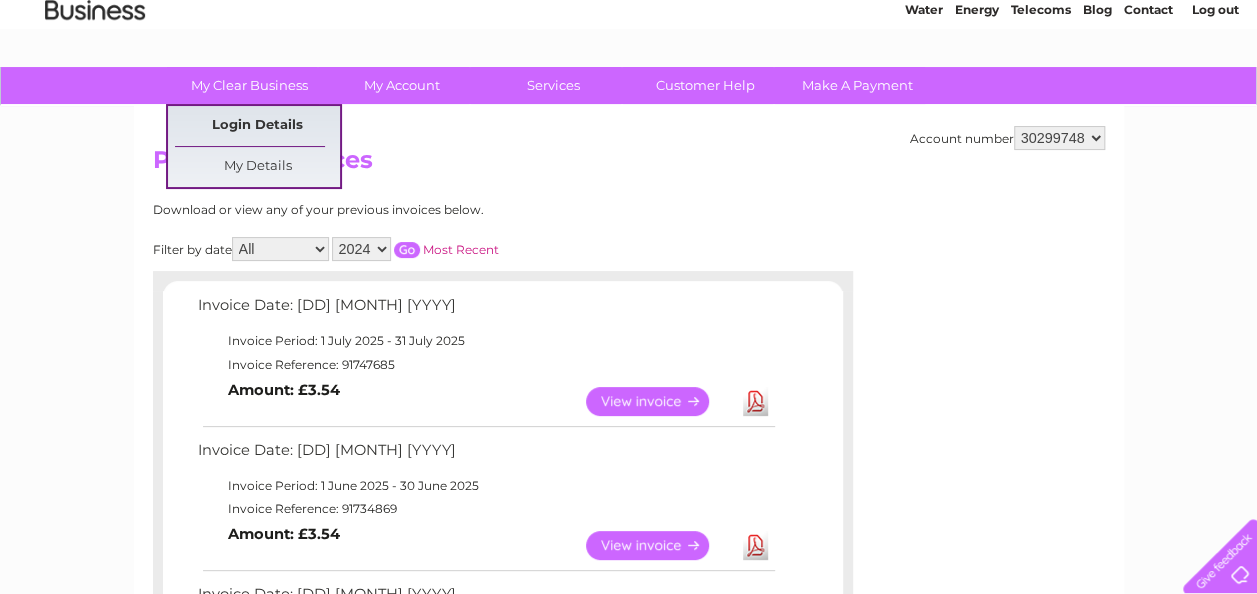 scroll, scrollTop: 0, scrollLeft: 0, axis: both 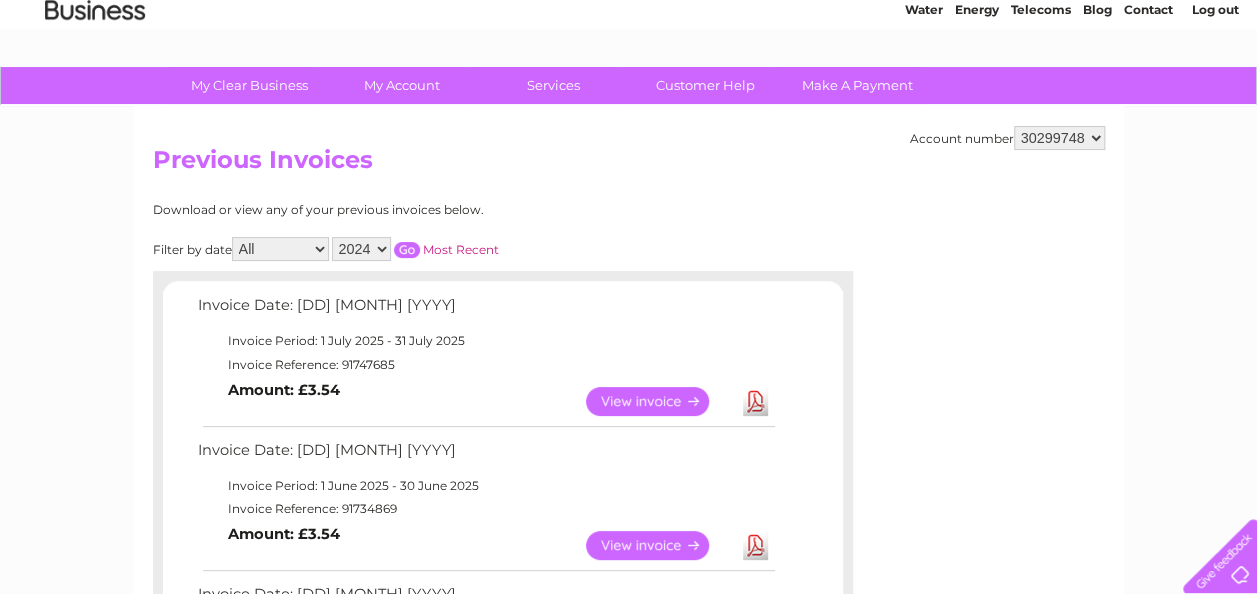 click on "View" at bounding box center [659, 545] 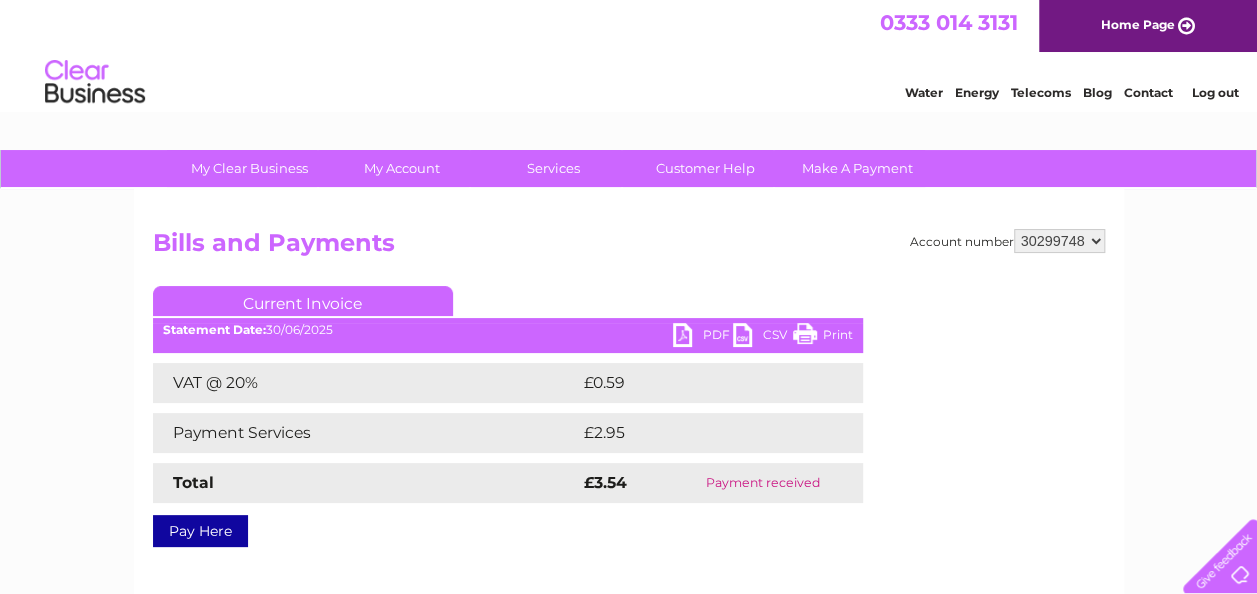 scroll, scrollTop: 0, scrollLeft: 0, axis: both 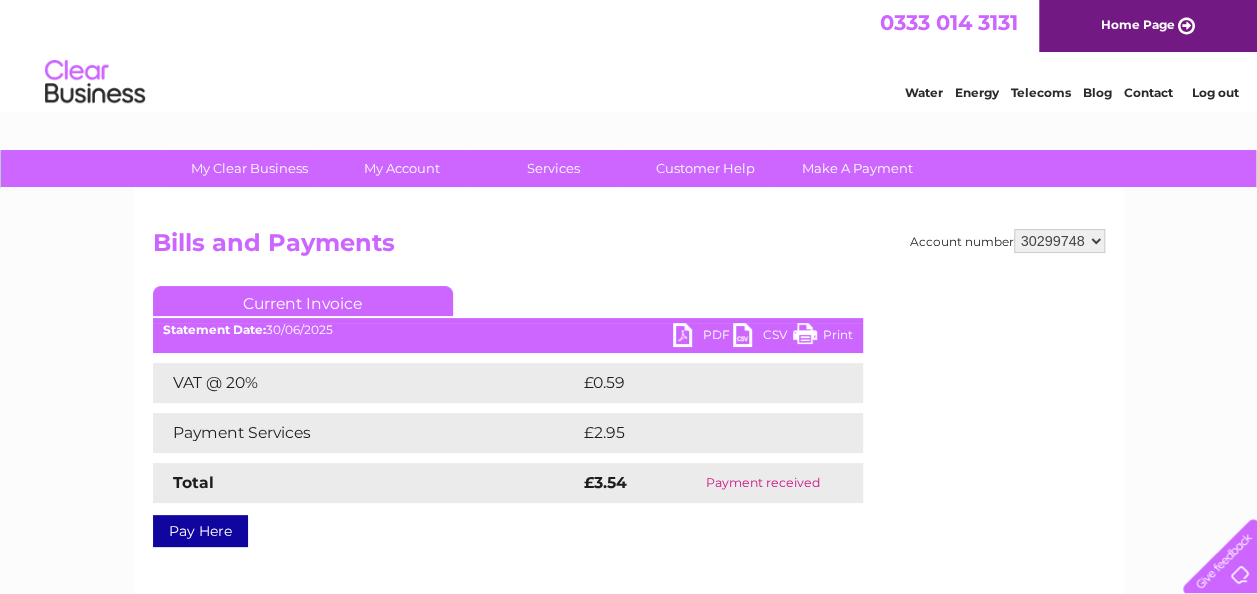 click on "PDF" at bounding box center (703, 337) 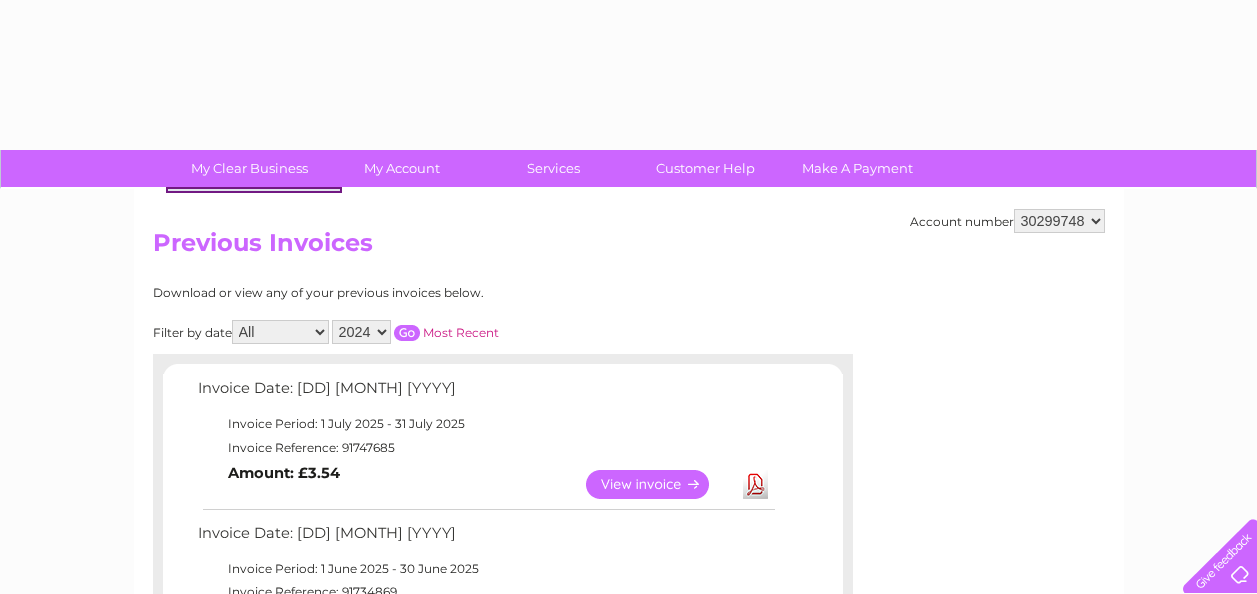 select on "2024" 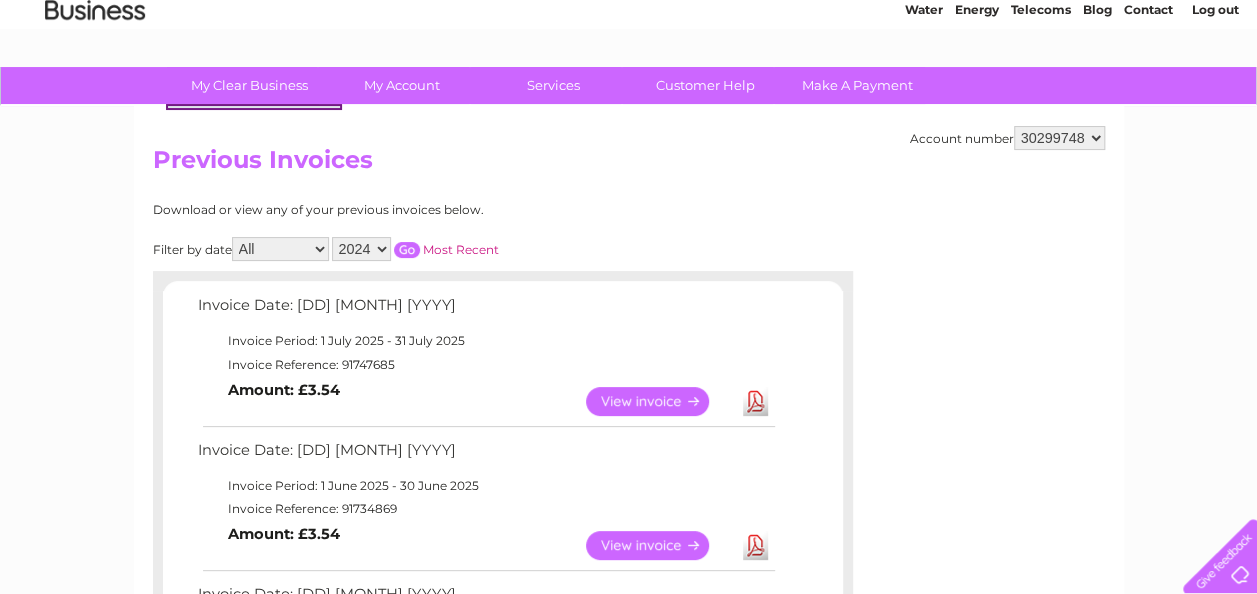 scroll, scrollTop: 0, scrollLeft: 0, axis: both 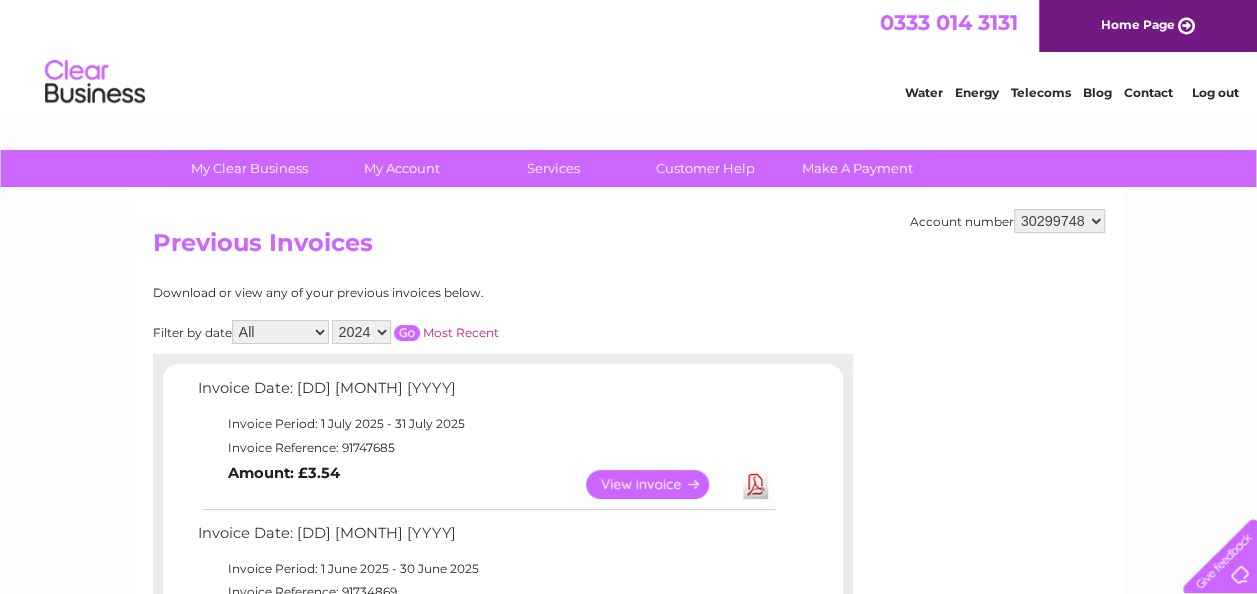click at bounding box center [407, 333] 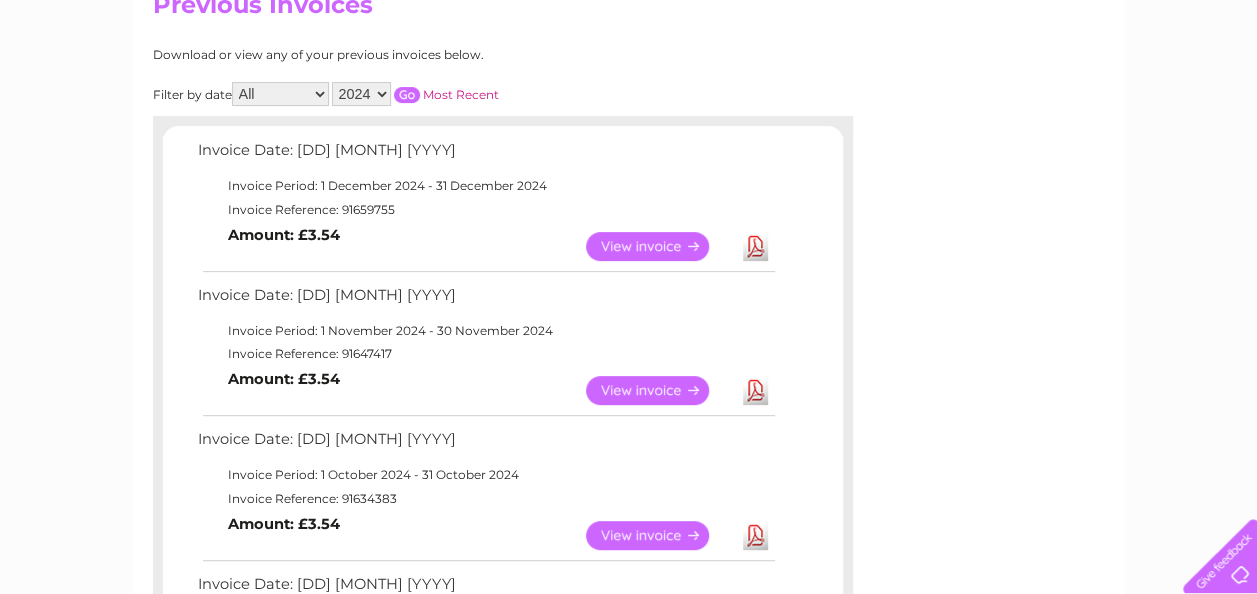 scroll, scrollTop: 246, scrollLeft: 0, axis: vertical 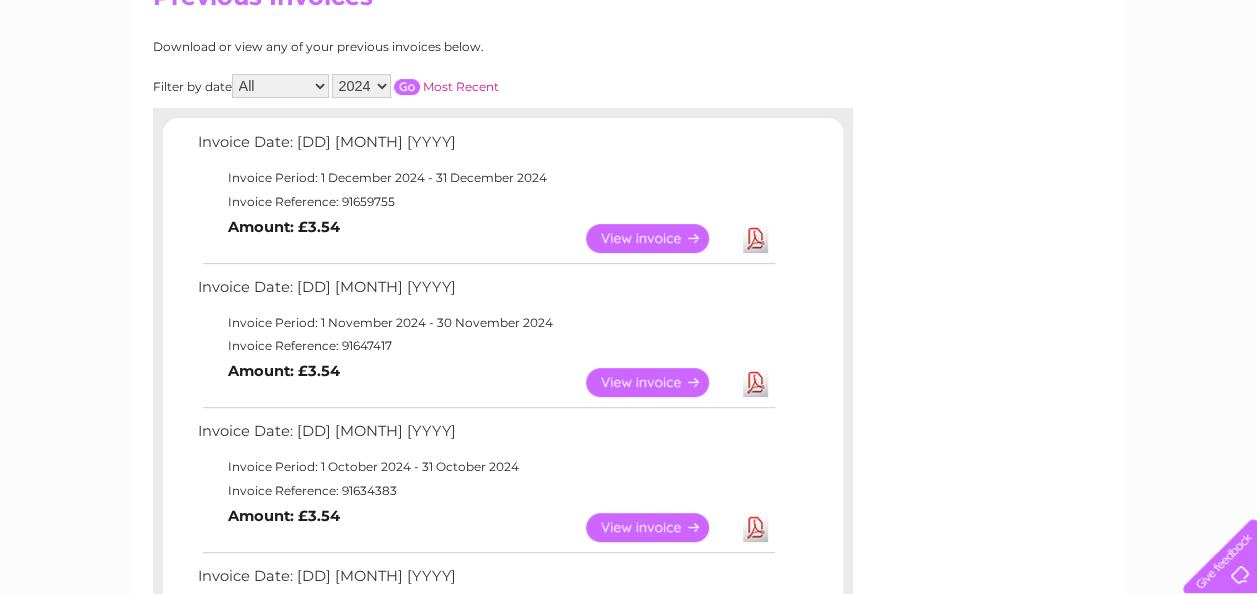 click on "View" at bounding box center (659, 382) 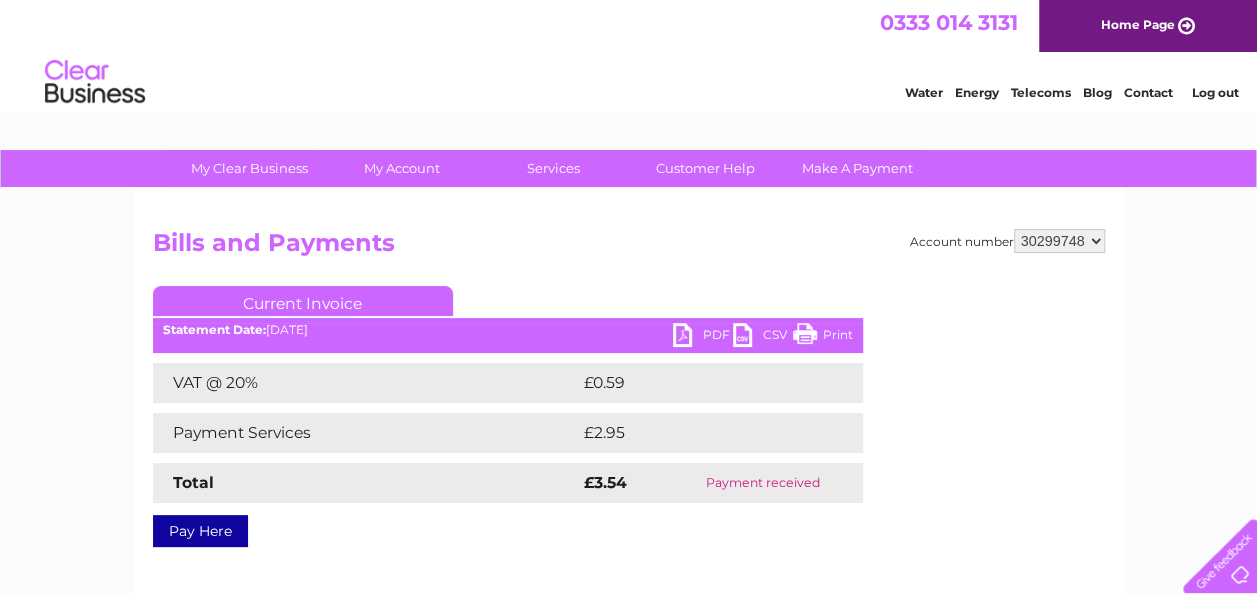 scroll, scrollTop: 0, scrollLeft: 0, axis: both 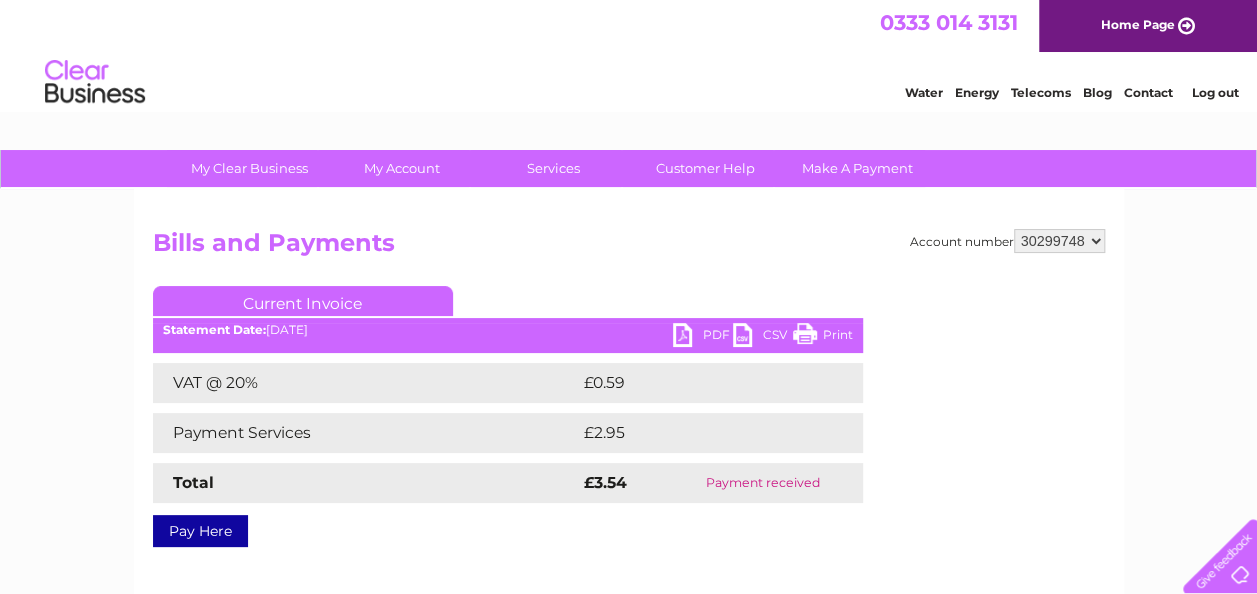click on "PDF" at bounding box center [703, 337] 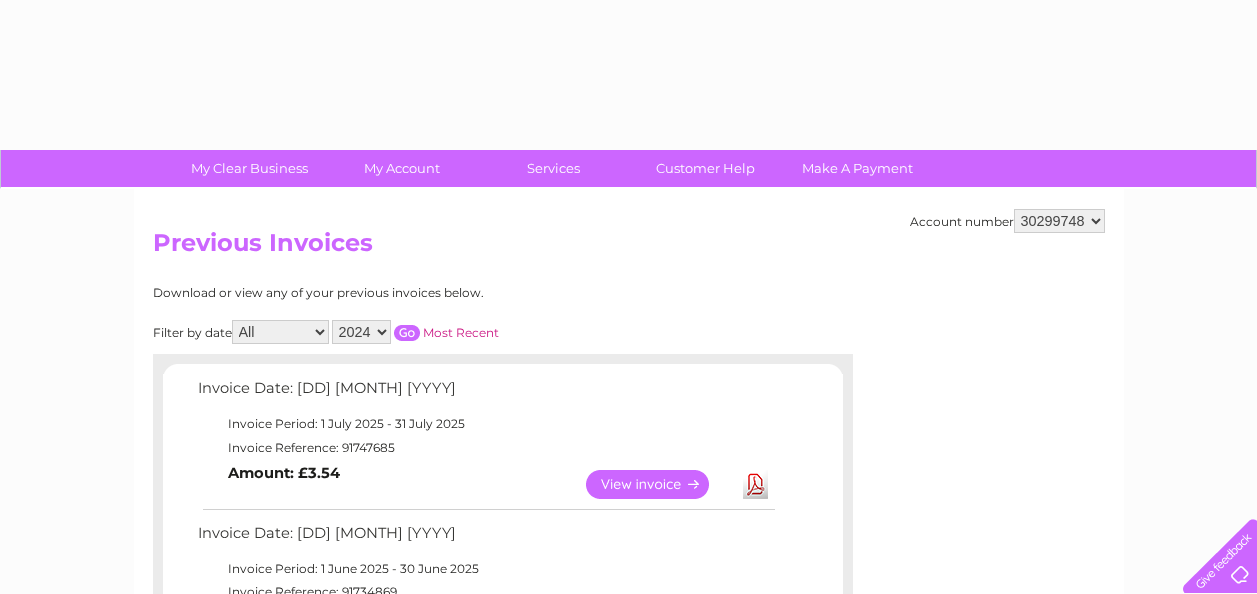 select on "2024" 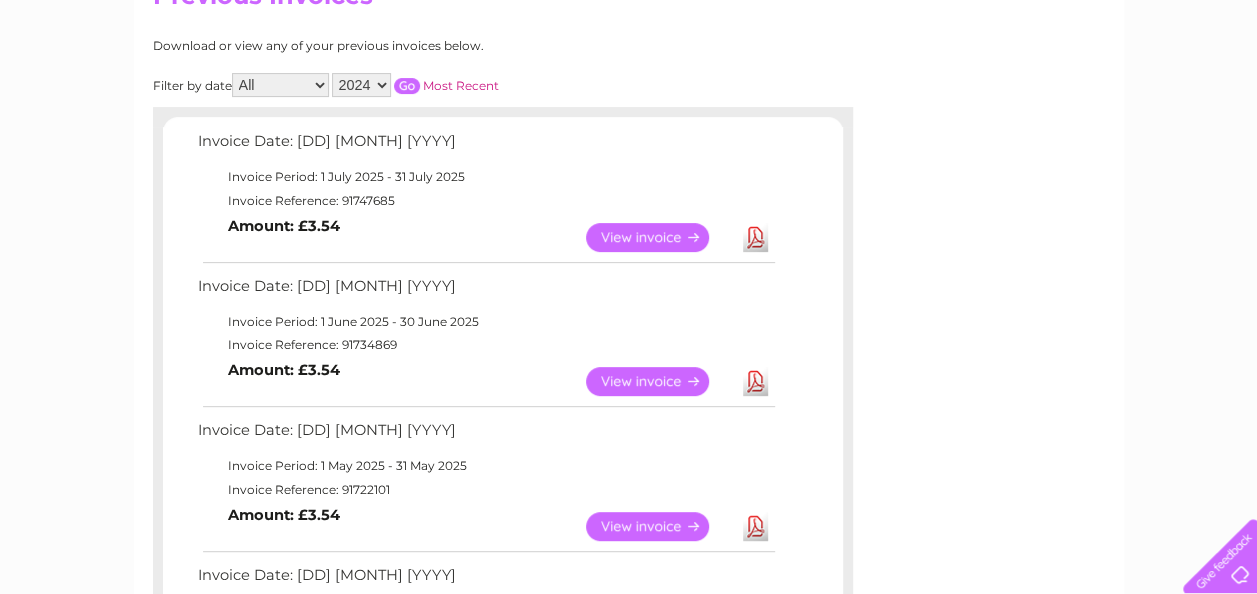 scroll, scrollTop: 0, scrollLeft: 0, axis: both 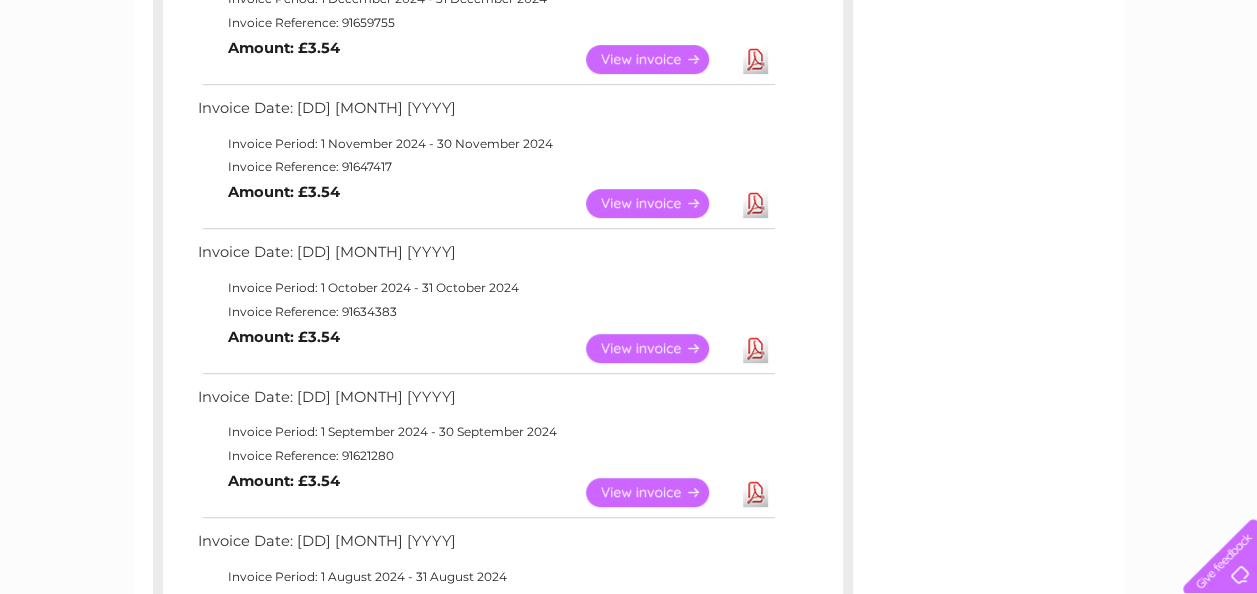 click on "View" at bounding box center [659, 348] 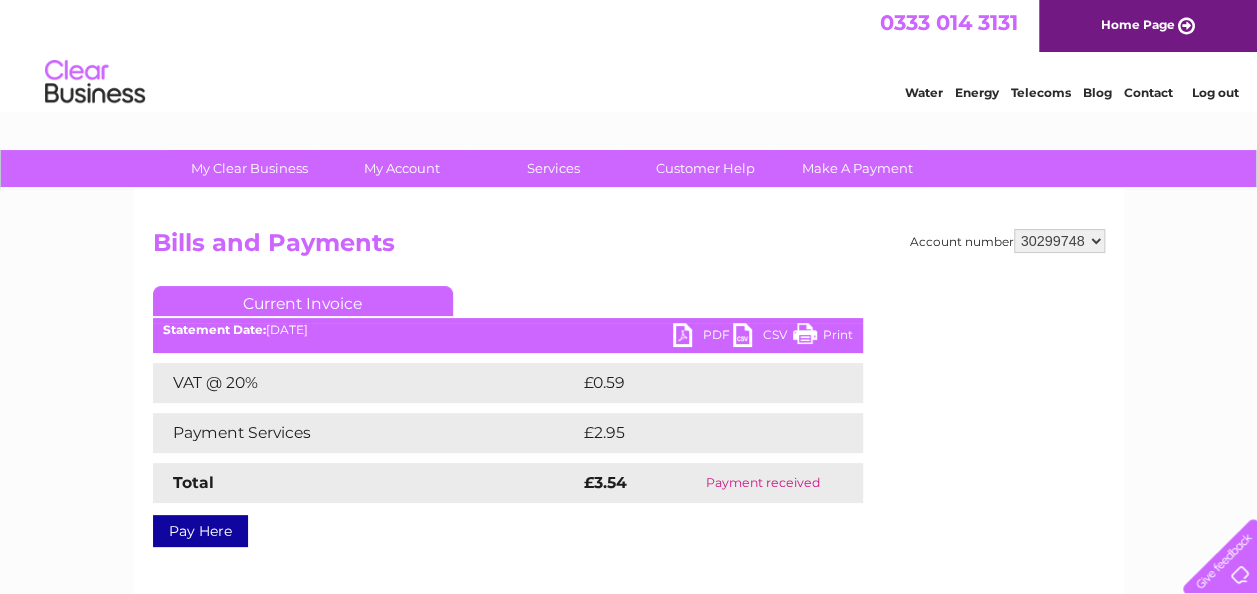 scroll, scrollTop: 0, scrollLeft: 0, axis: both 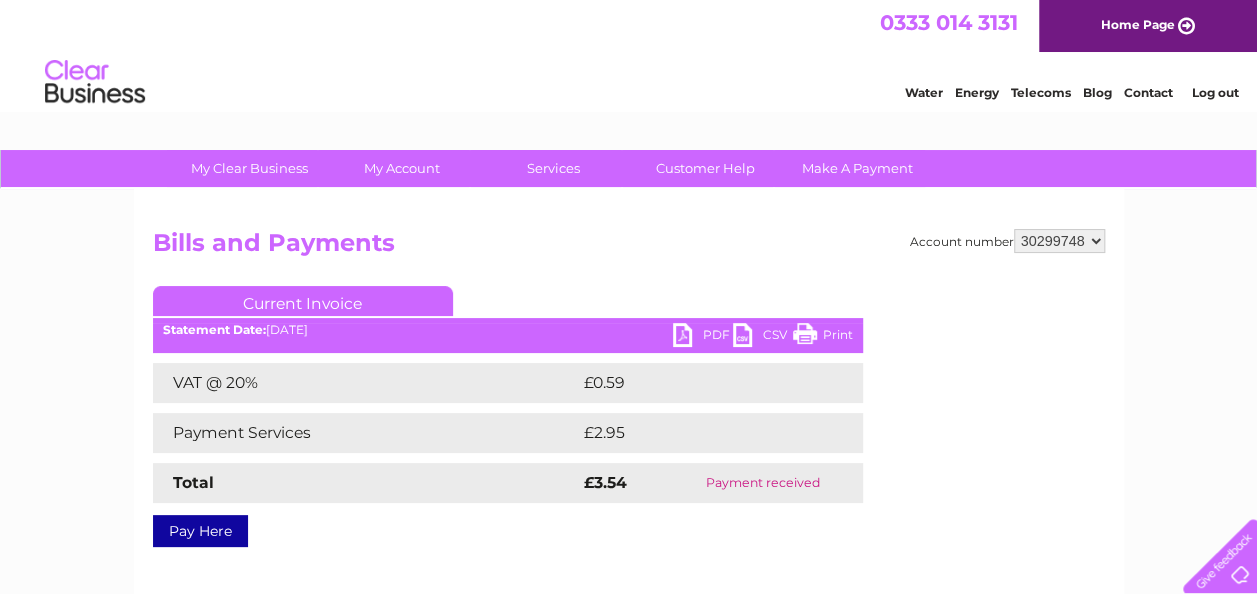 click on "PDF" at bounding box center (703, 337) 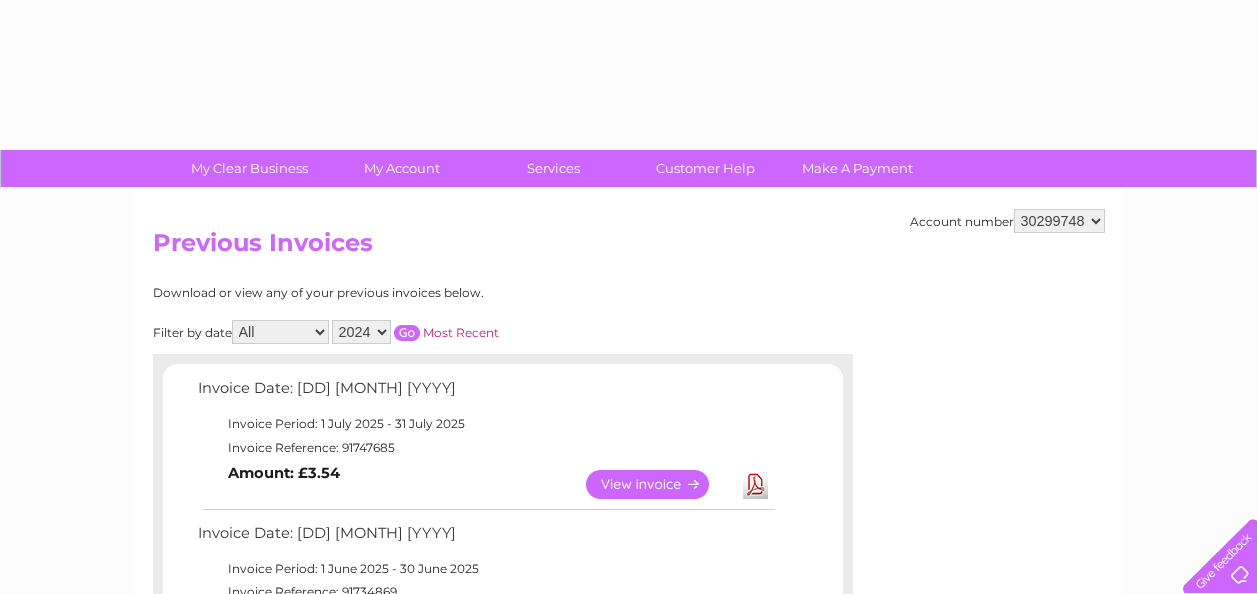 select on "2024" 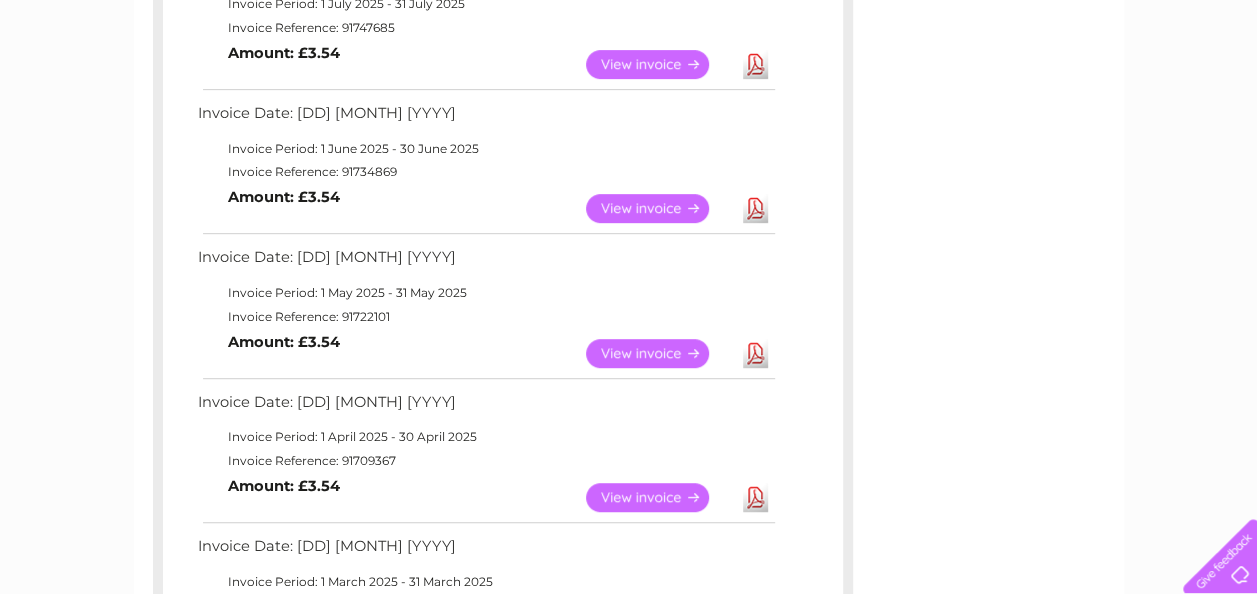 scroll, scrollTop: 0, scrollLeft: 0, axis: both 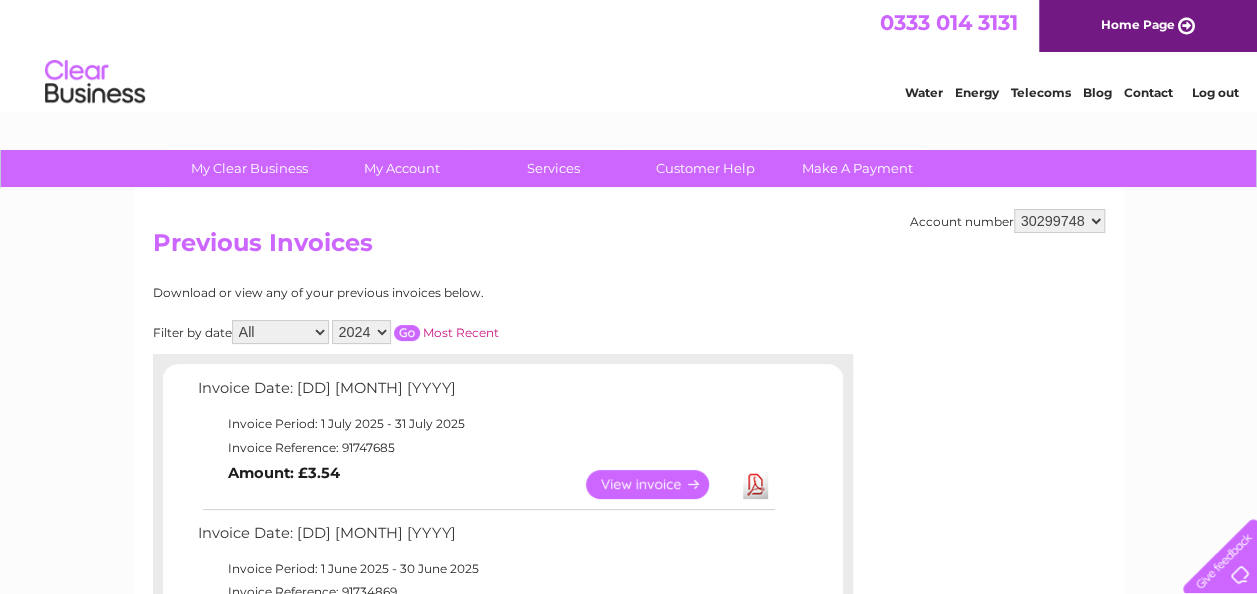 click on "Previous Invoices" at bounding box center (629, 248) 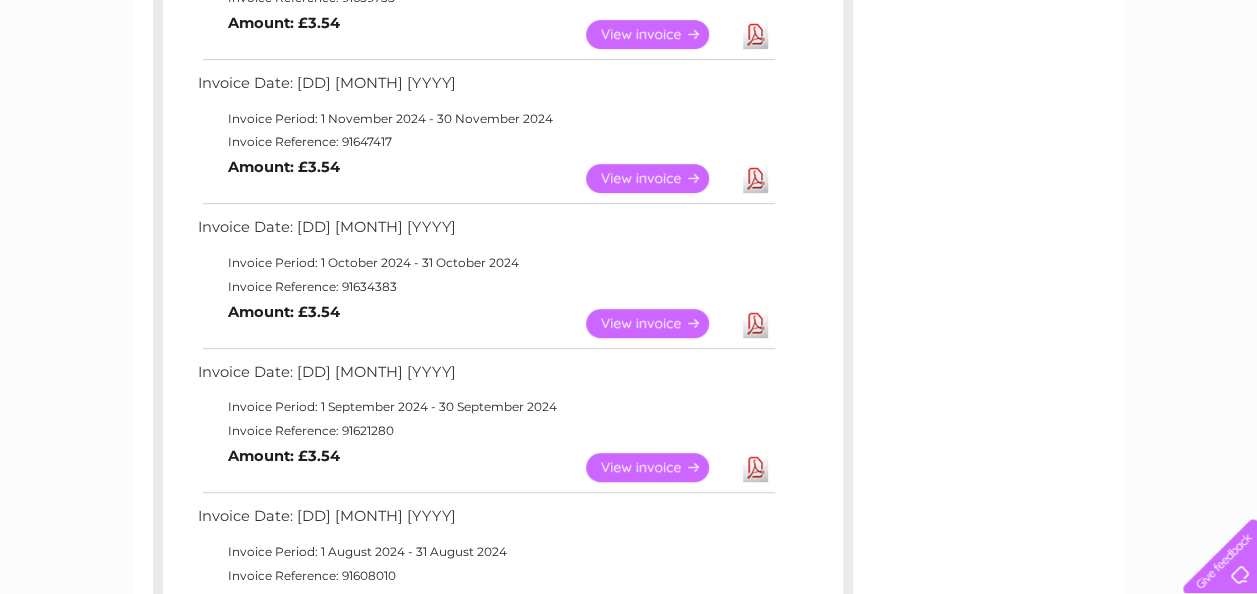 scroll, scrollTop: 452, scrollLeft: 0, axis: vertical 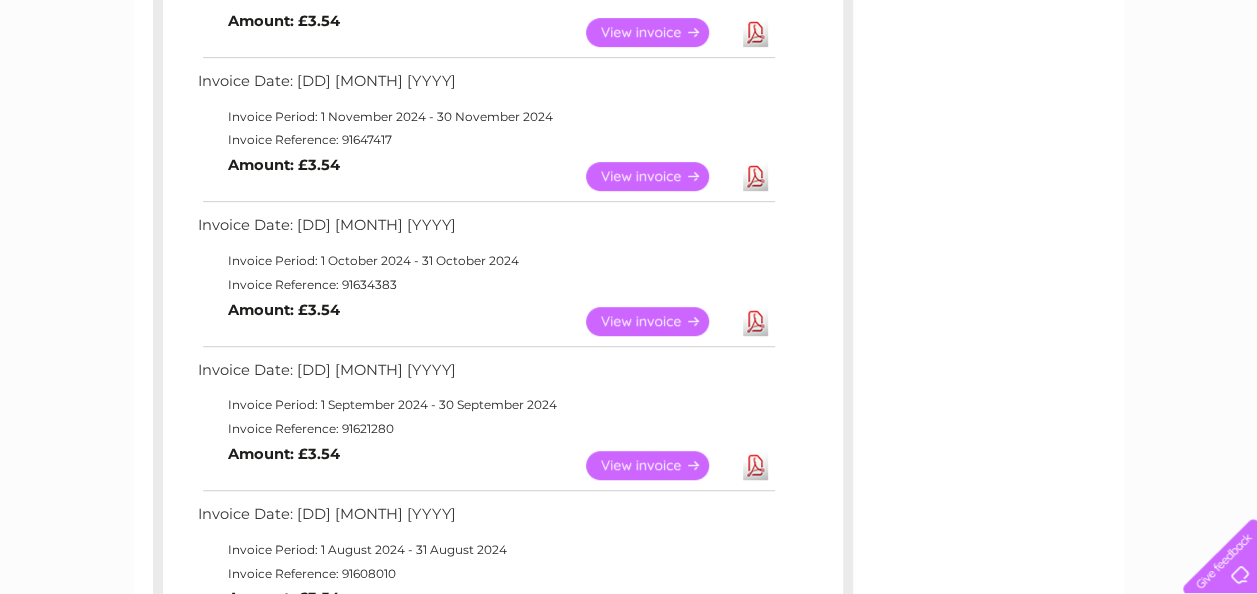 click on "View" at bounding box center [659, 465] 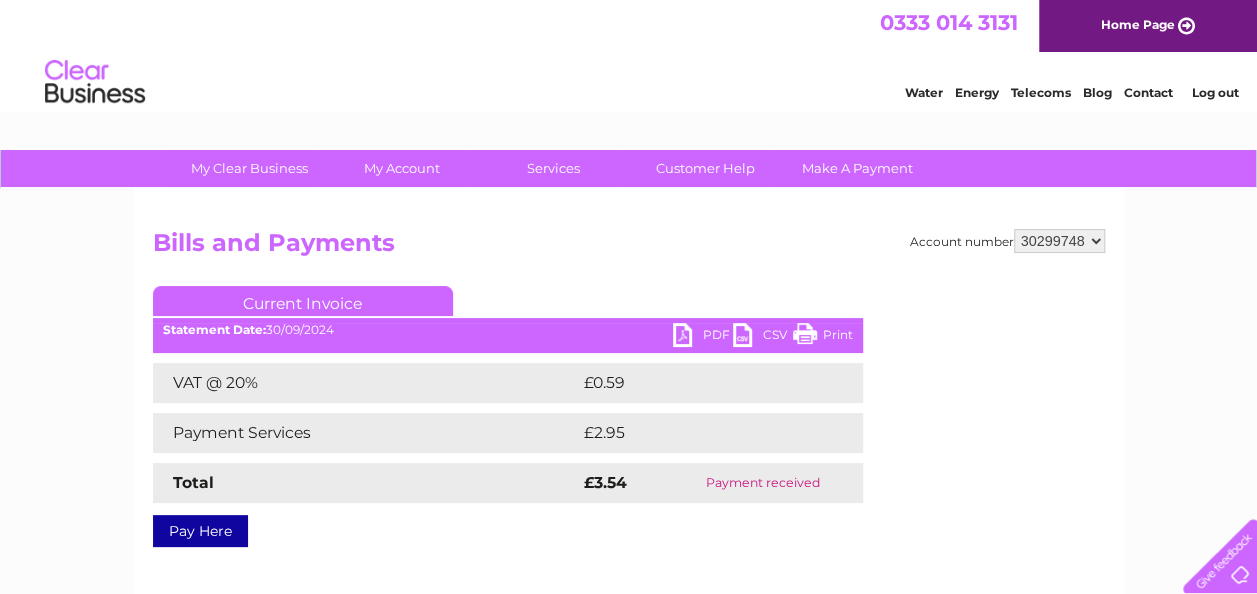 scroll, scrollTop: 0, scrollLeft: 0, axis: both 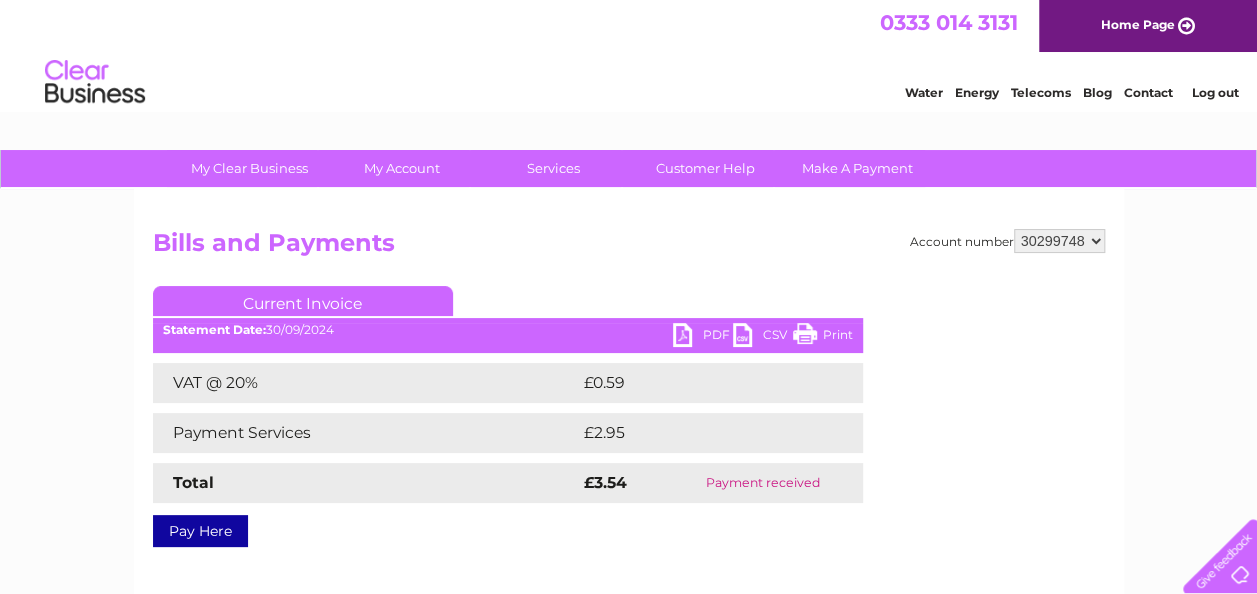 click on "PDF" at bounding box center (703, 337) 